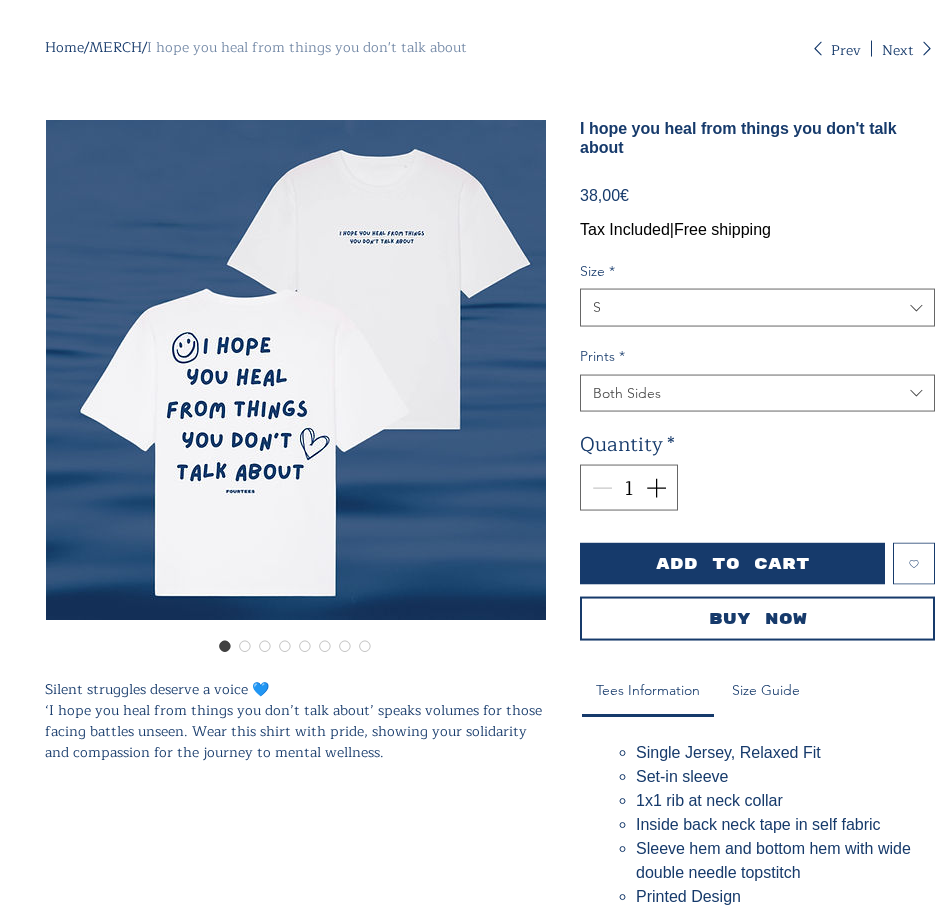 scroll, scrollTop: 68, scrollLeft: 0, axis: vertical 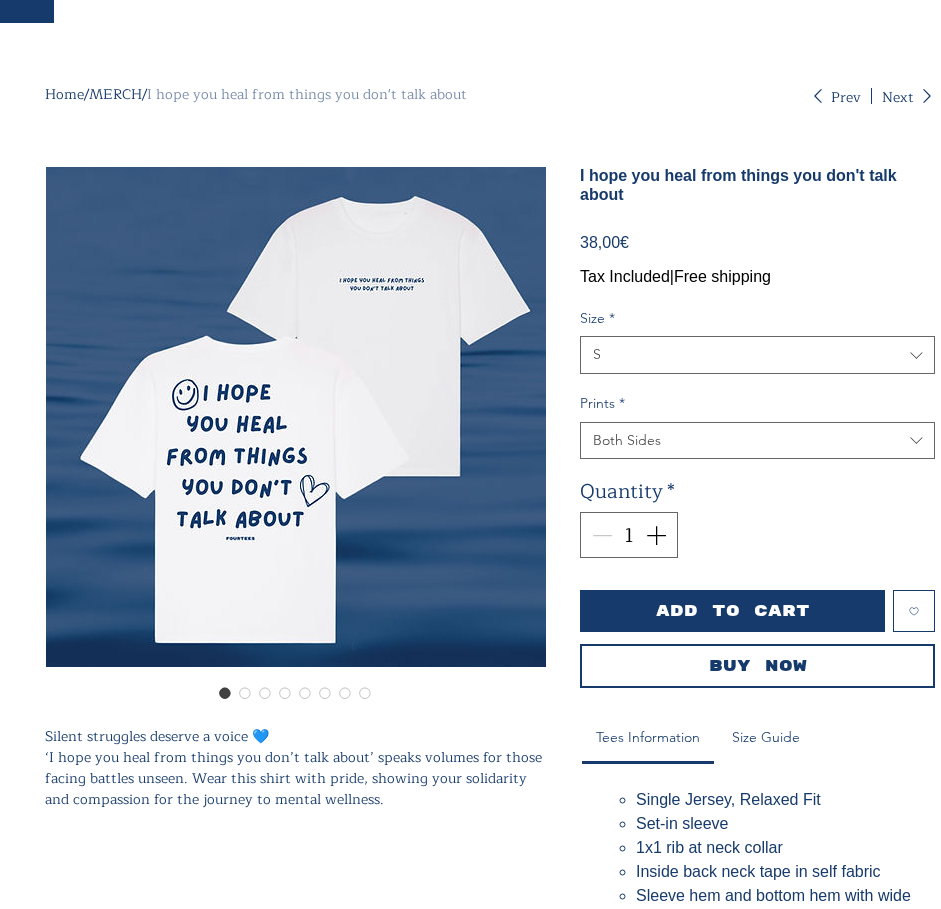 drag, startPoint x: 459, startPoint y: 480, endPoint x: 256, endPoint y: 484, distance: 203.0394 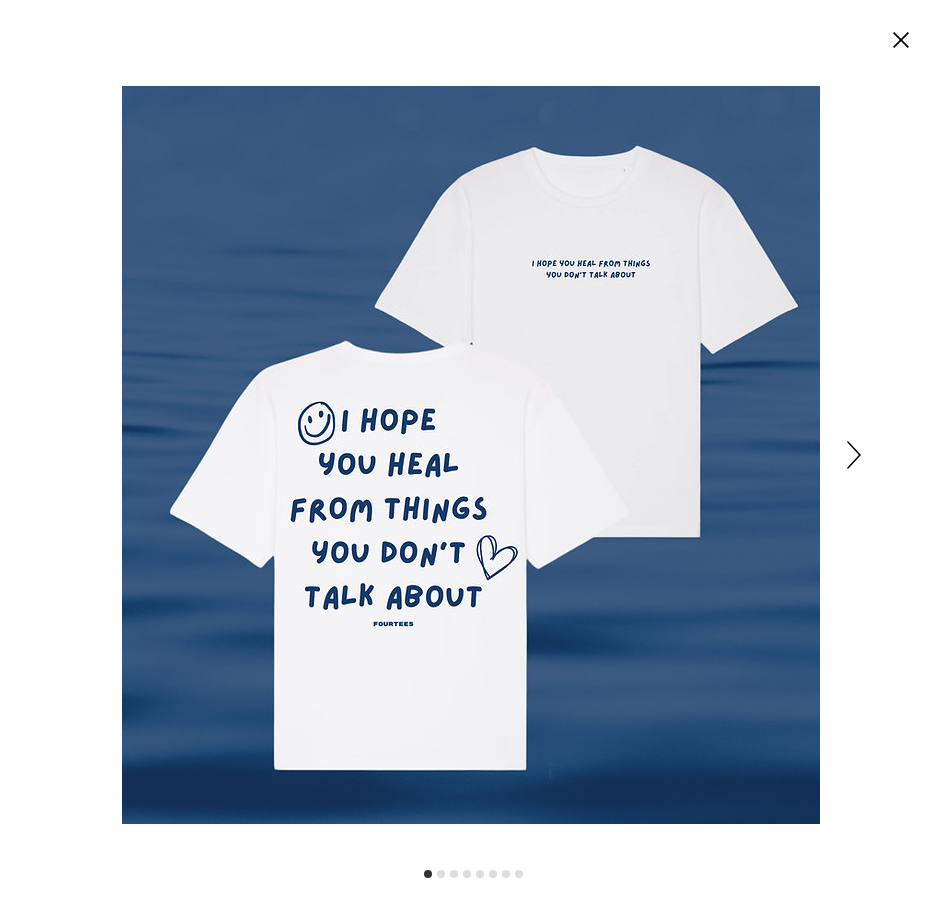 scroll, scrollTop: 0, scrollLeft: 0, axis: both 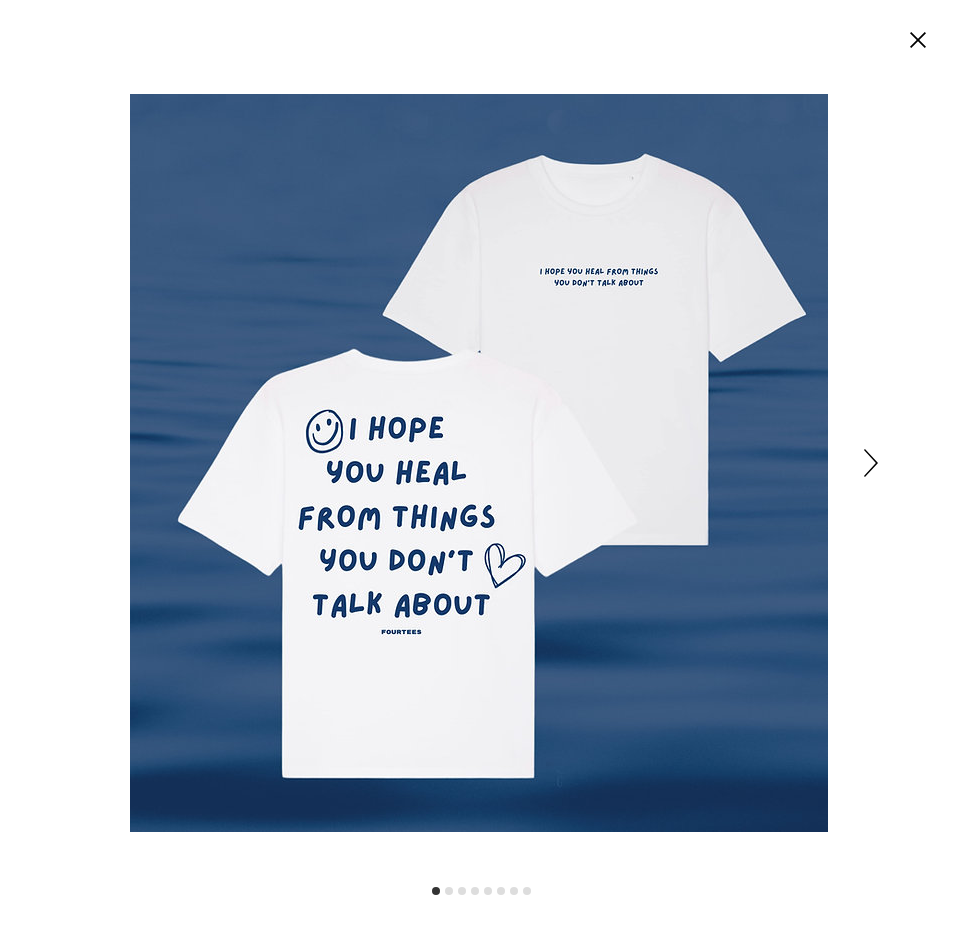 click 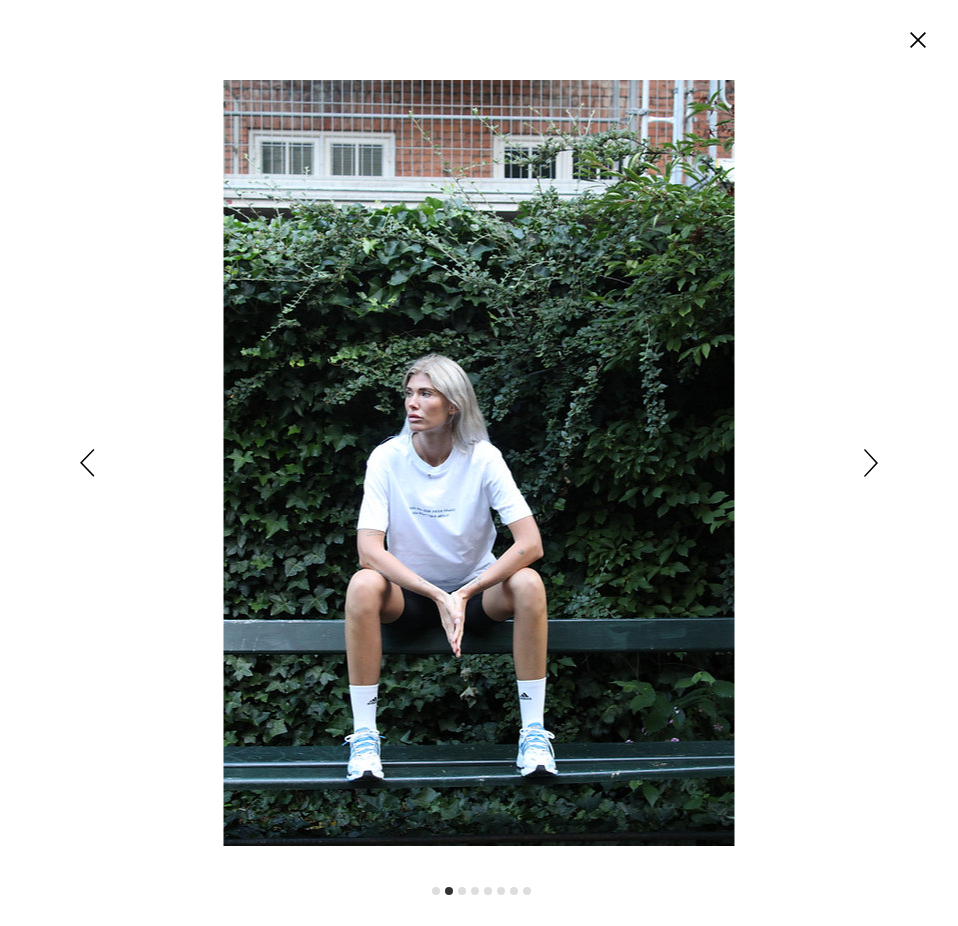 click 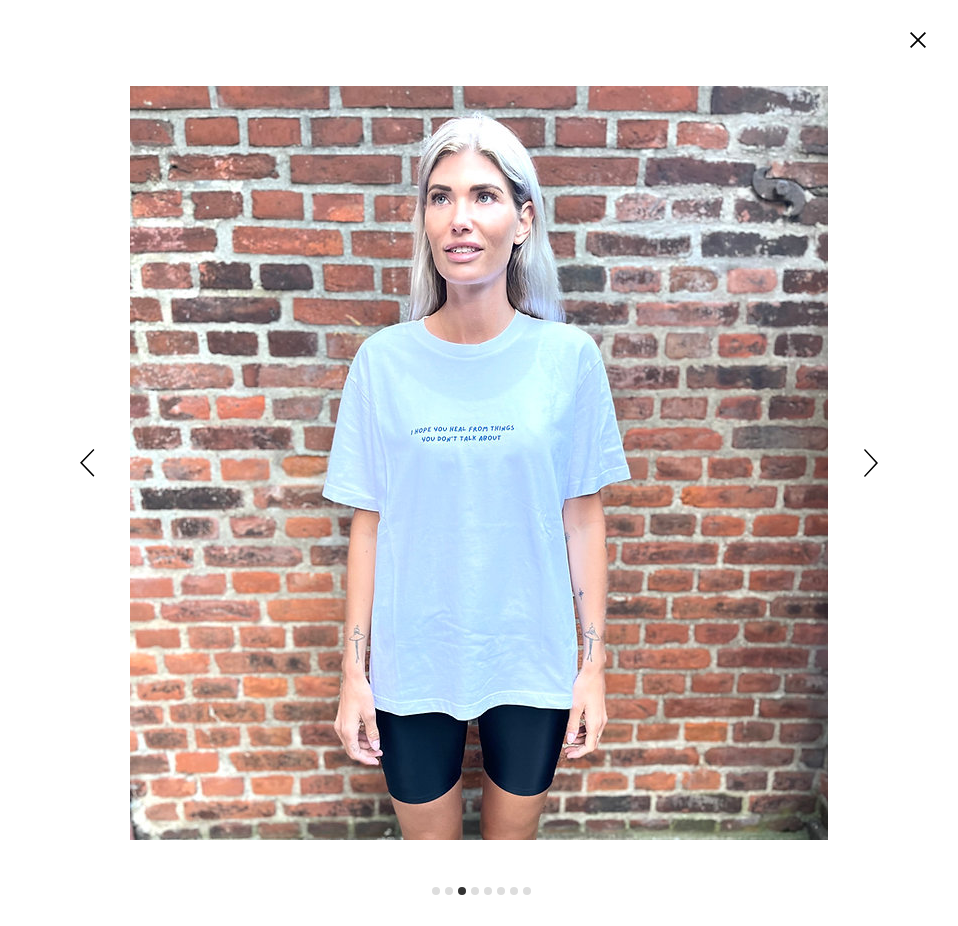 click 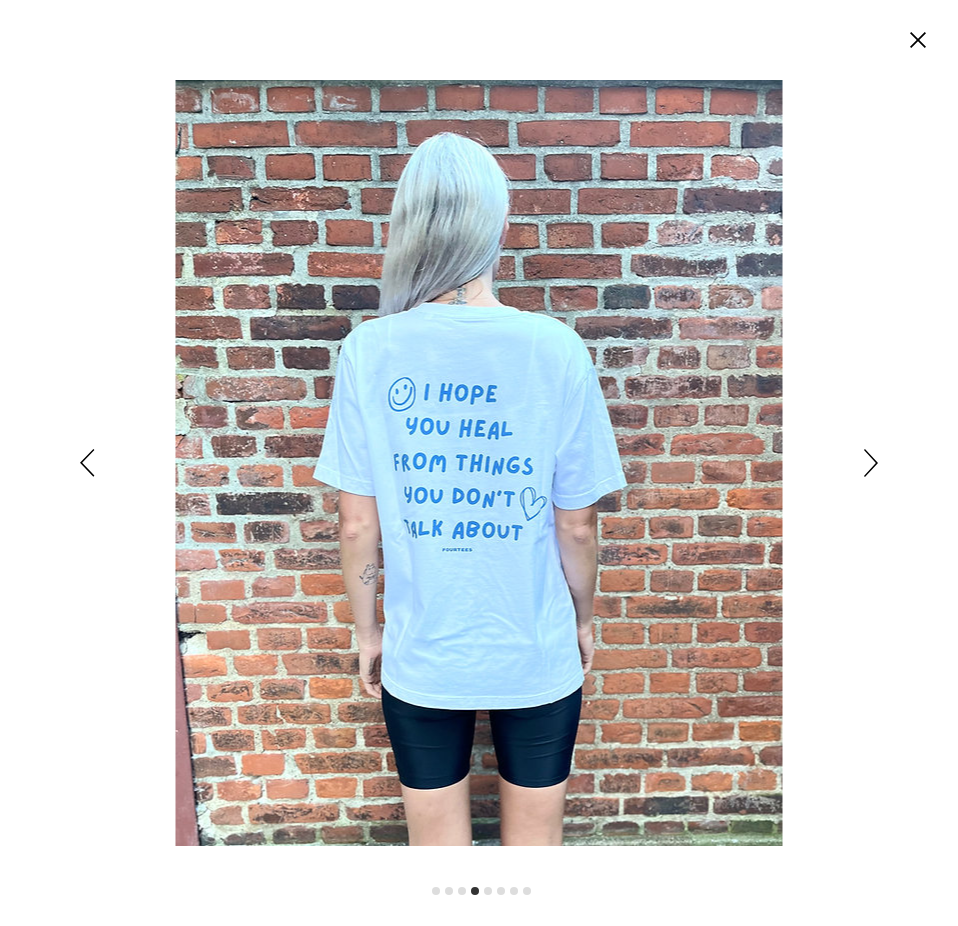 click 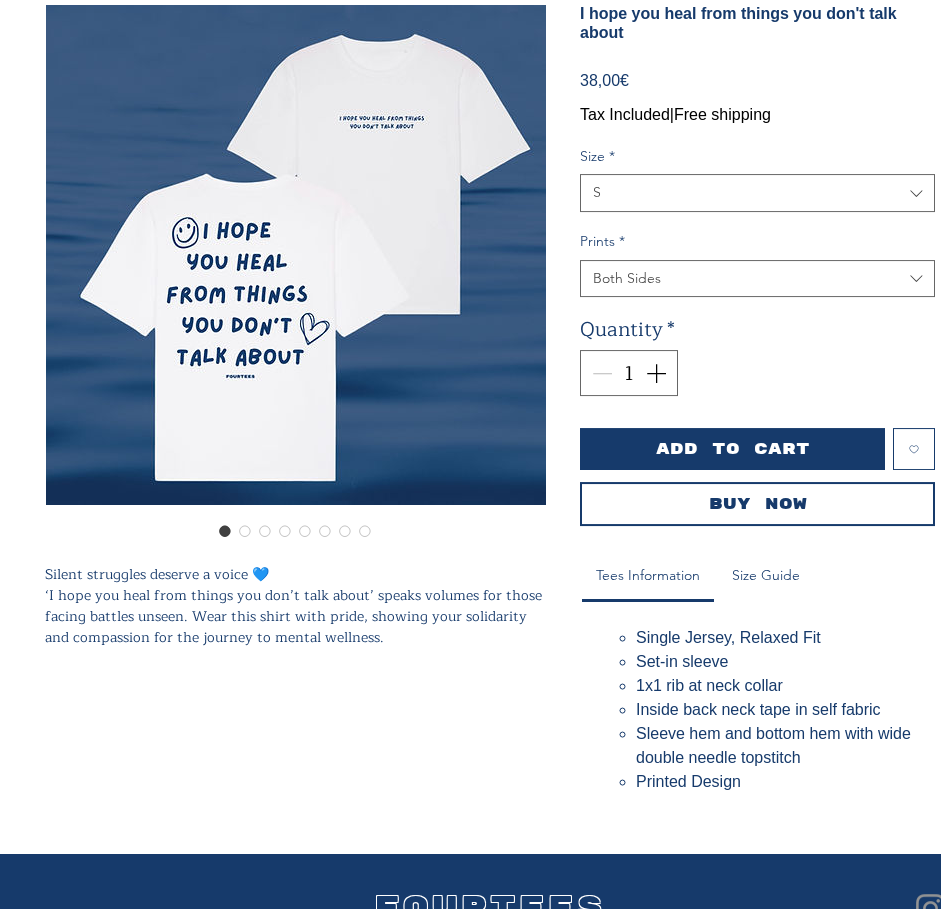 scroll, scrollTop: 306, scrollLeft: 0, axis: vertical 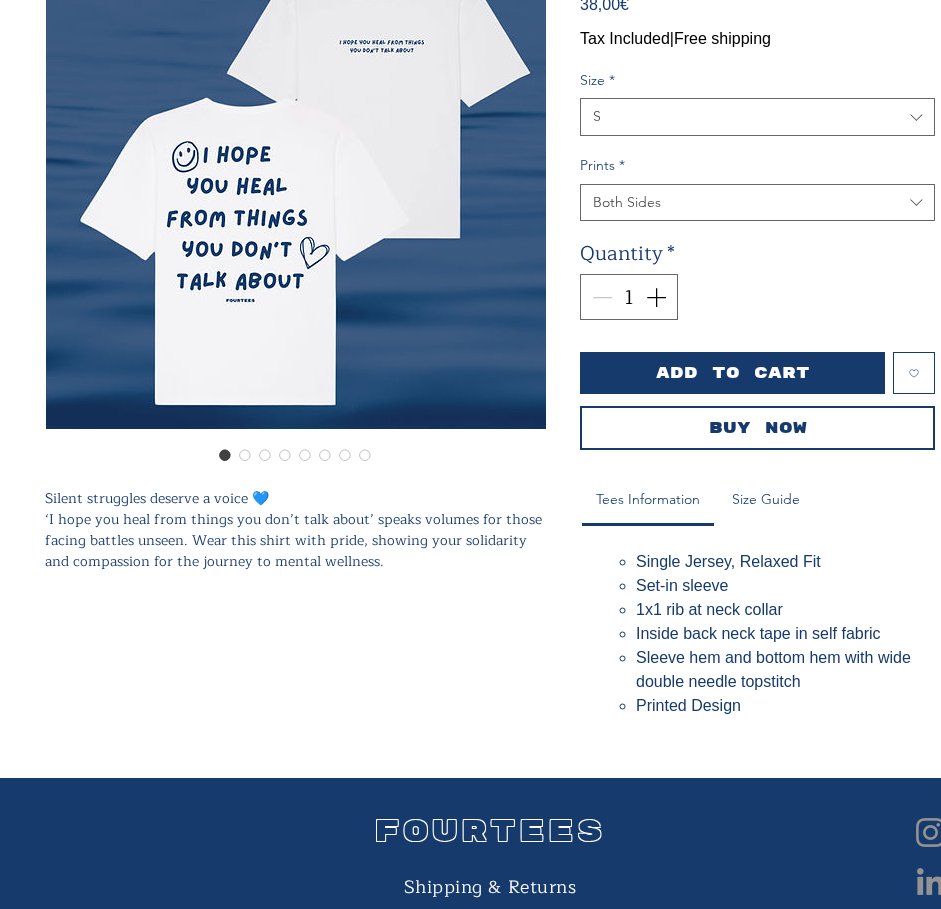 click on "Size Guide" at bounding box center (766, 500) 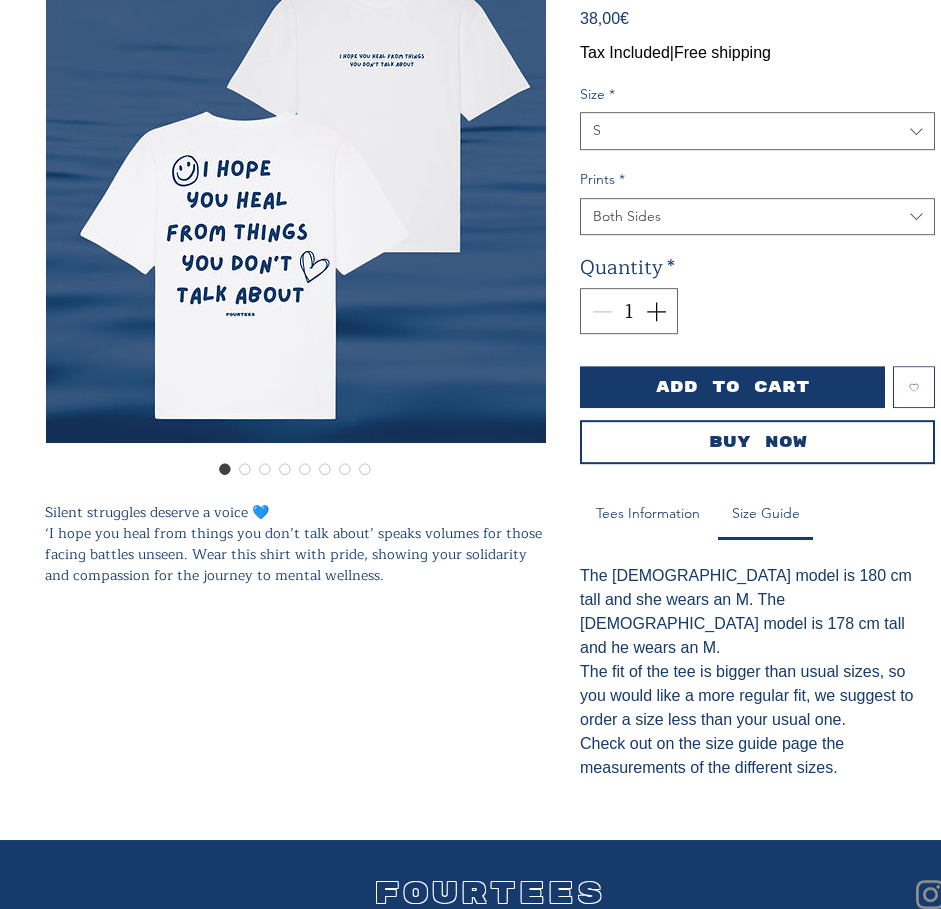 scroll, scrollTop: 243, scrollLeft: 0, axis: vertical 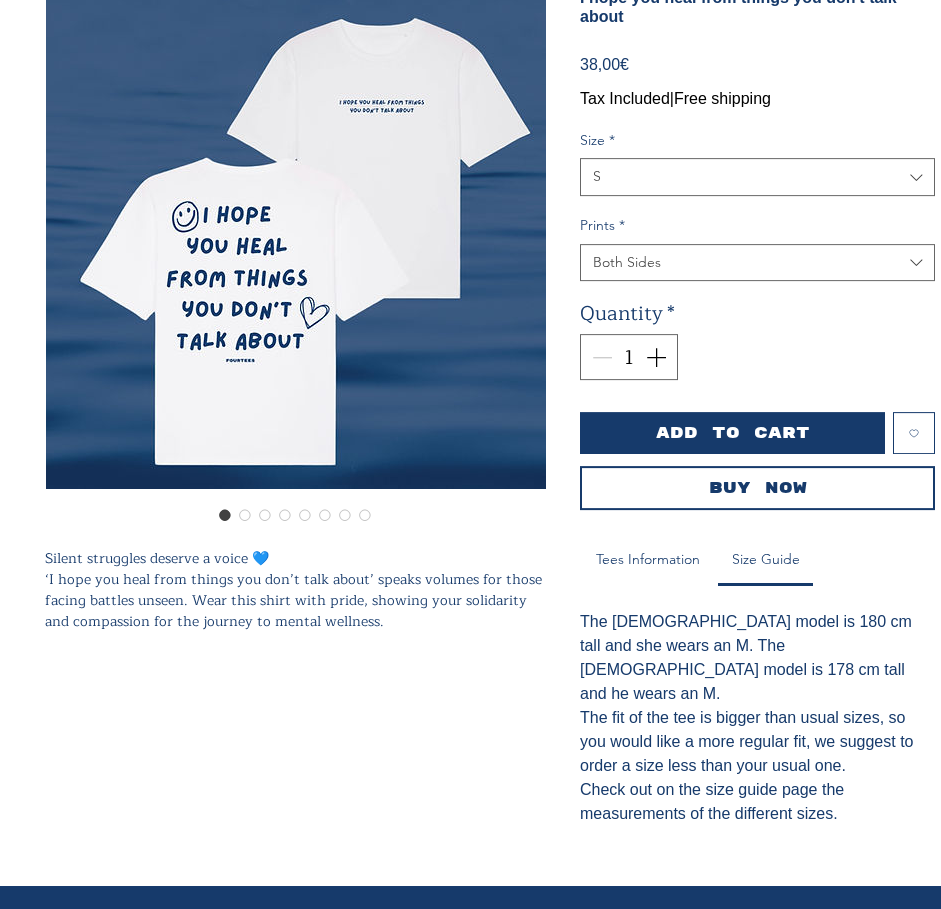 drag, startPoint x: 596, startPoint y: 726, endPoint x: 534, endPoint y: 690, distance: 71.693794 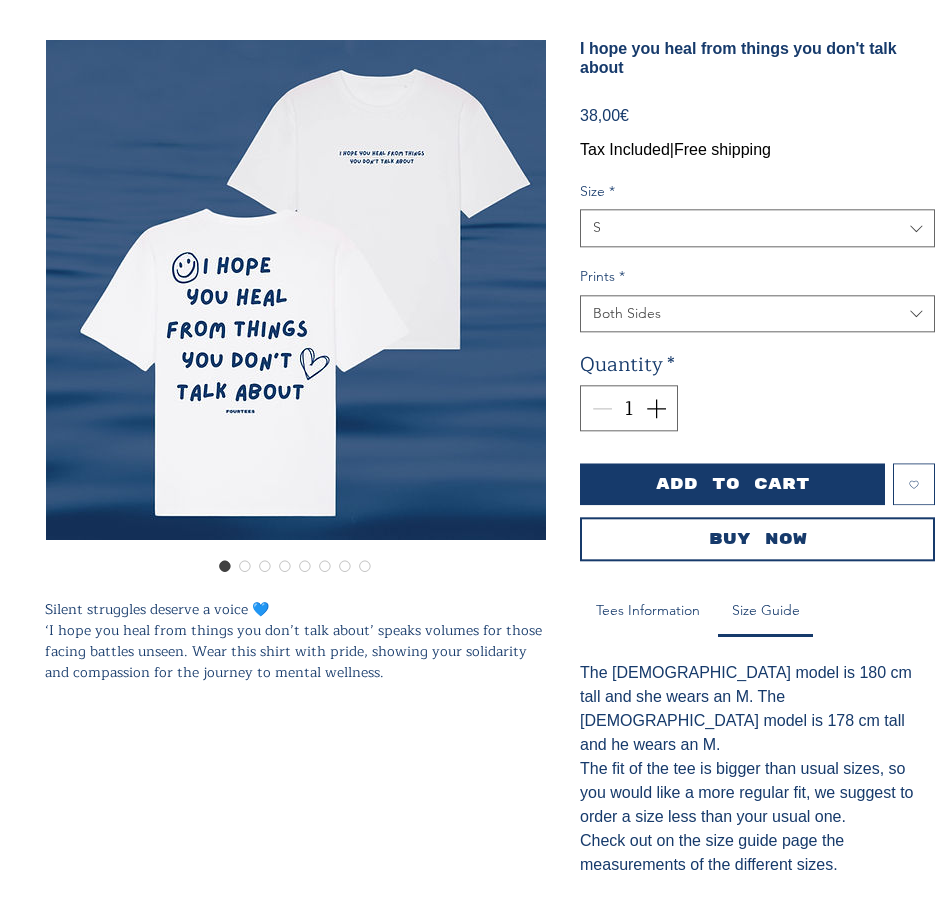 scroll, scrollTop: 141, scrollLeft: 0, axis: vertical 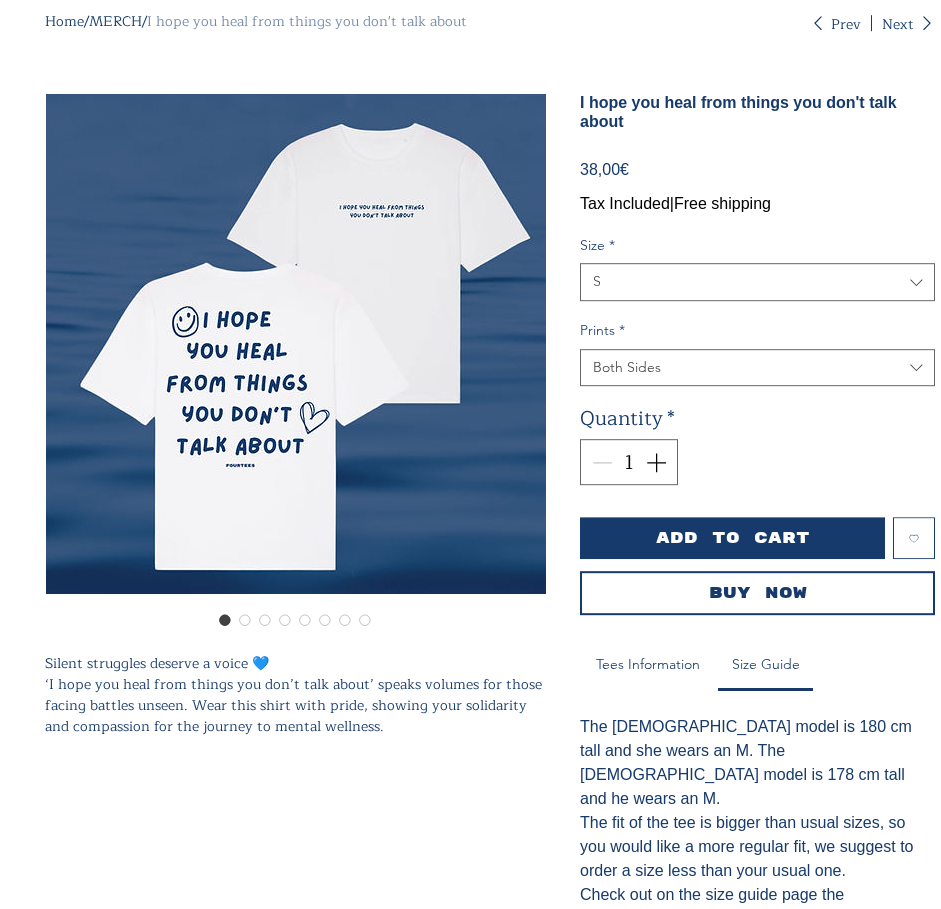 click at bounding box center [296, 344] 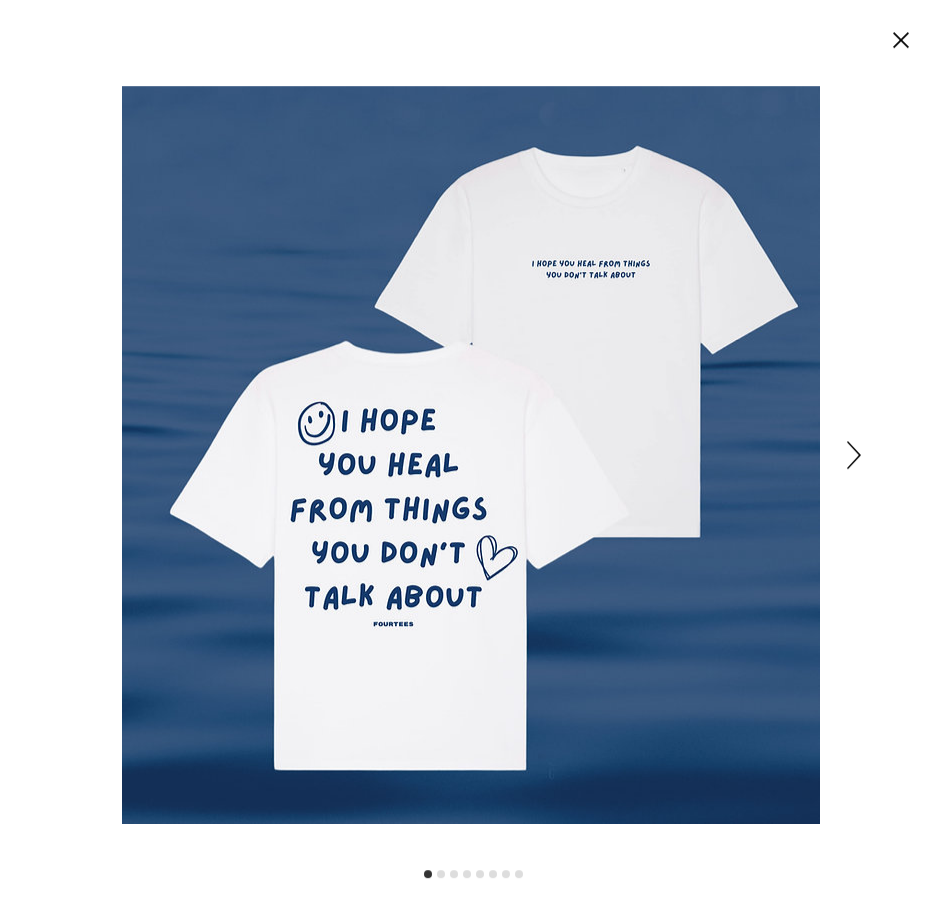 scroll, scrollTop: 0, scrollLeft: 0, axis: both 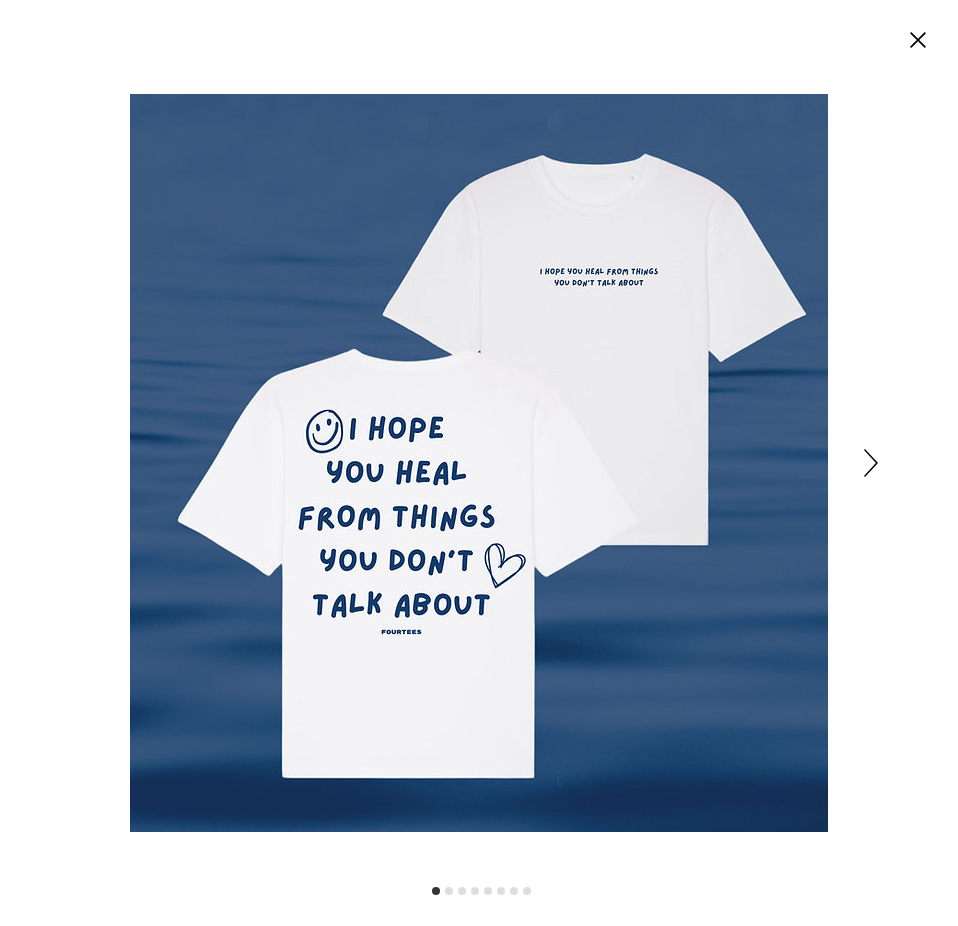 click 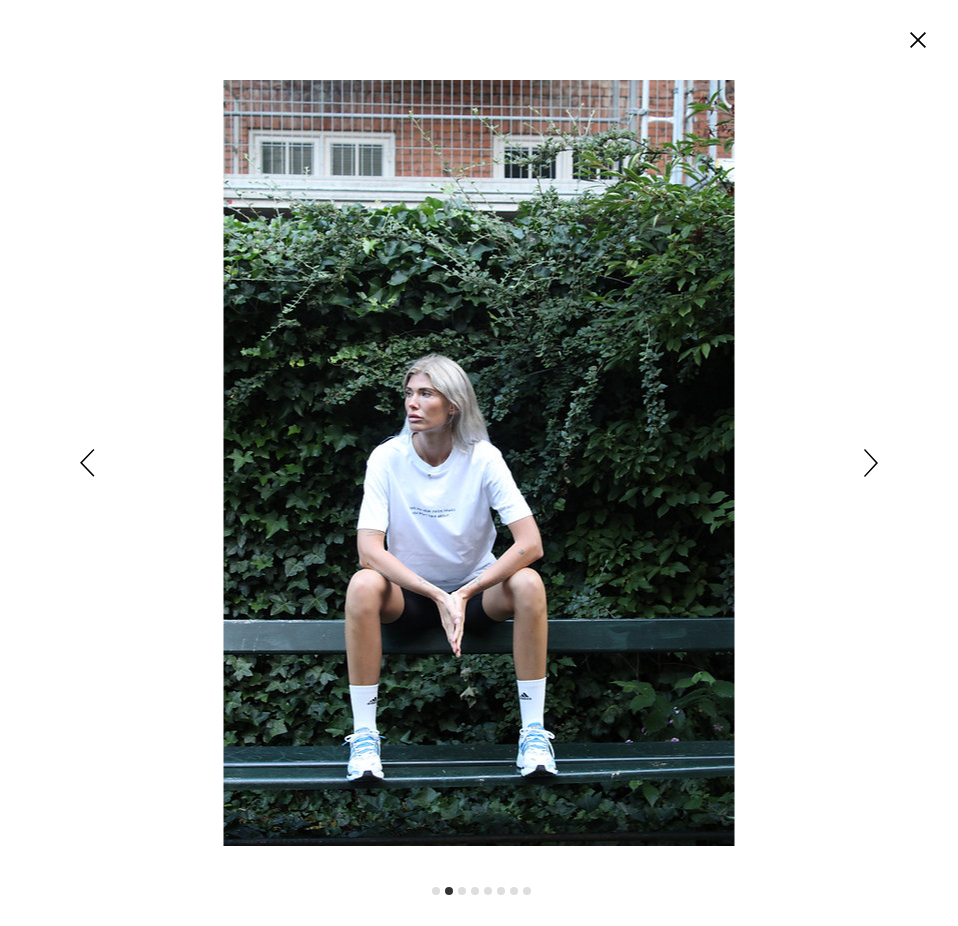 click 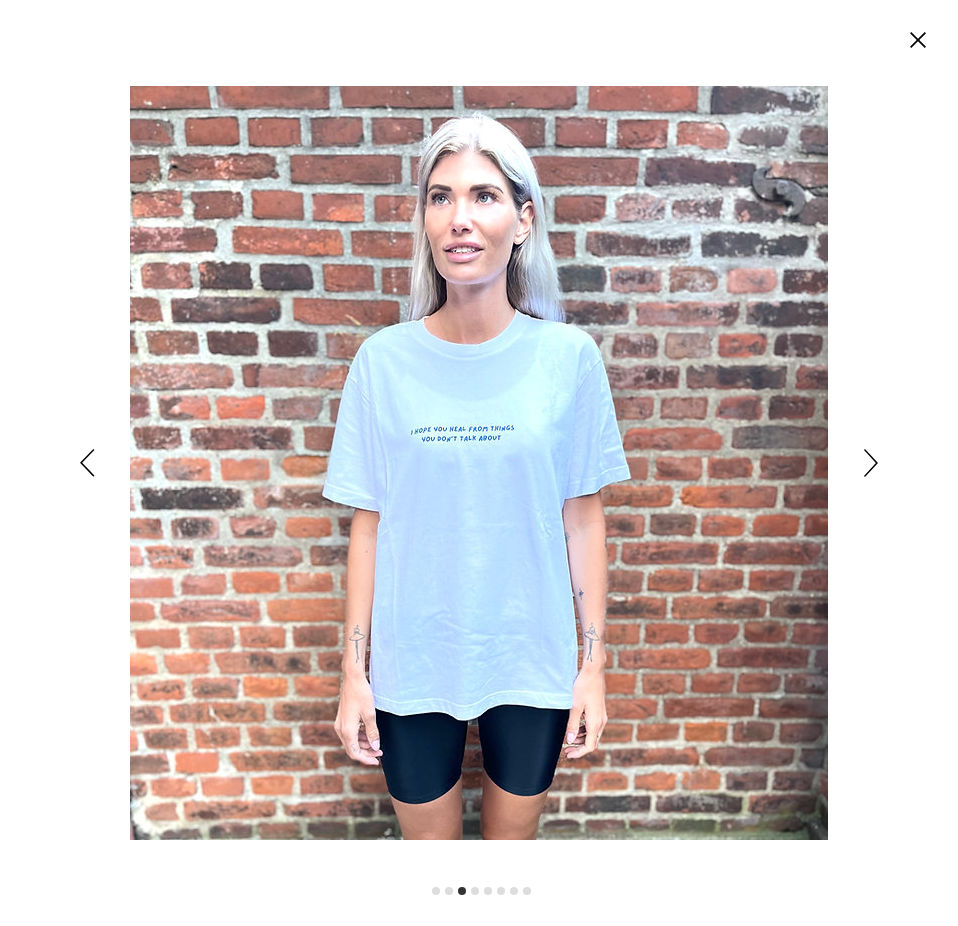 click 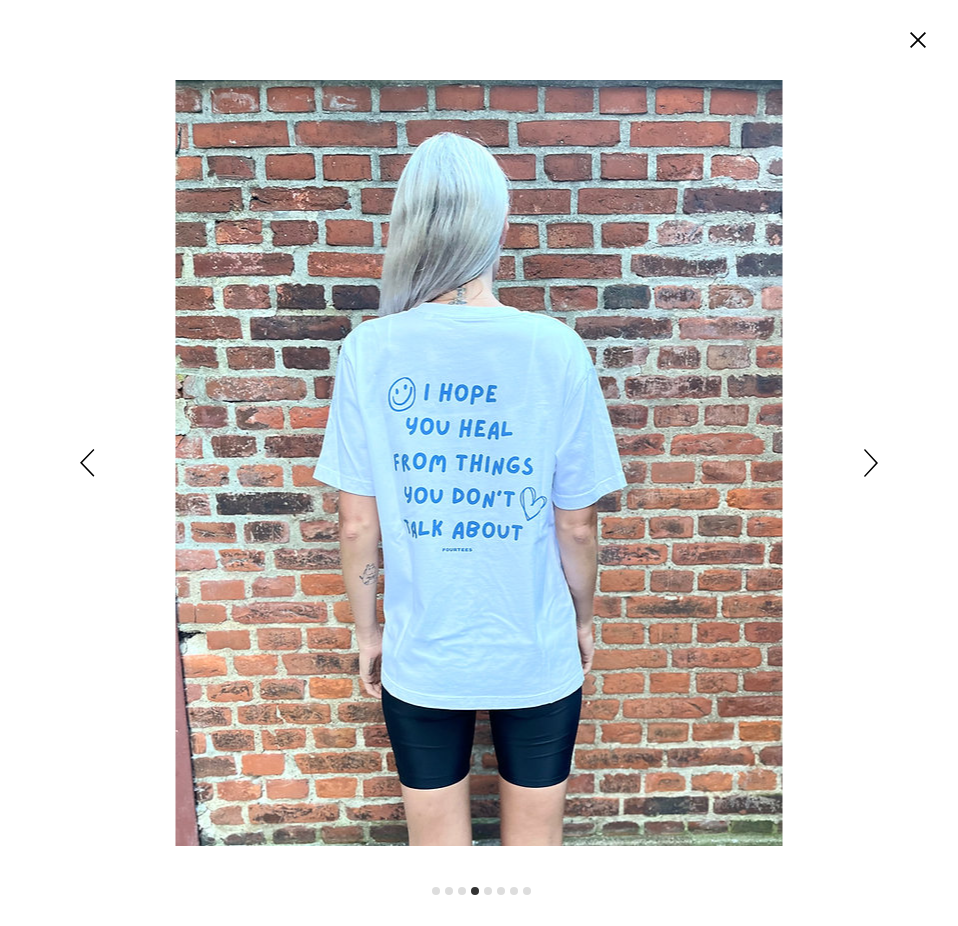 click 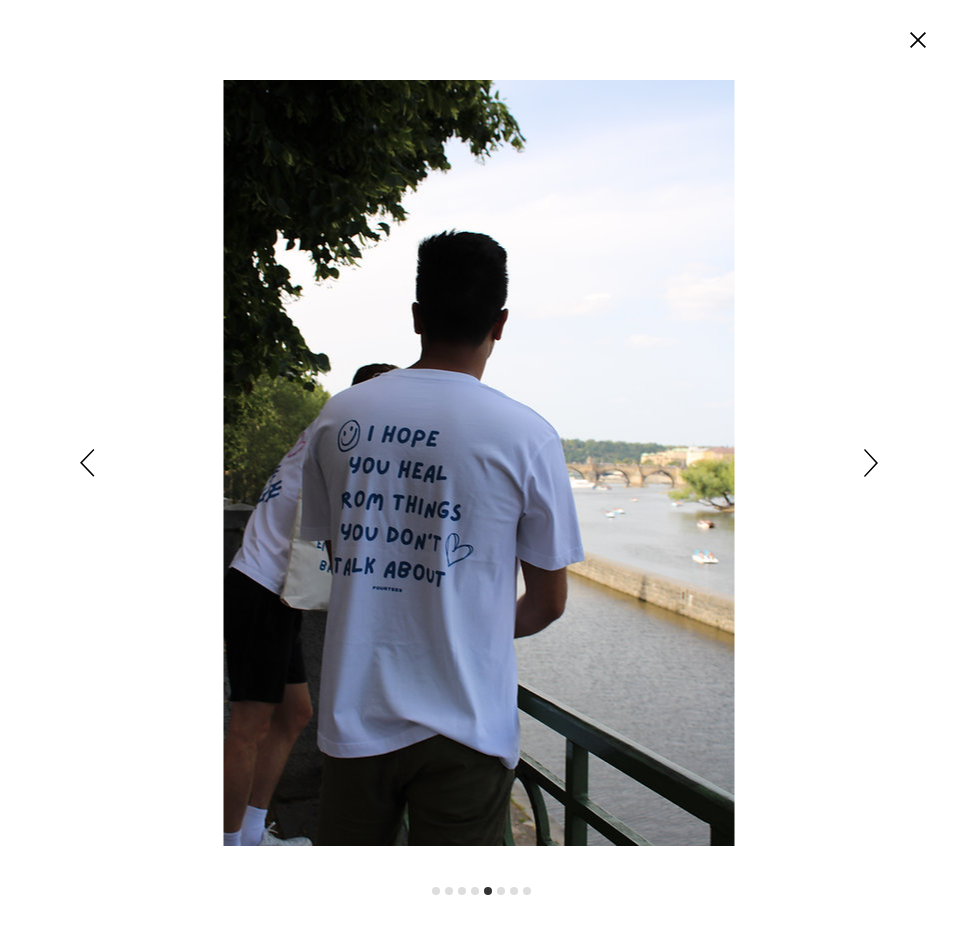 click 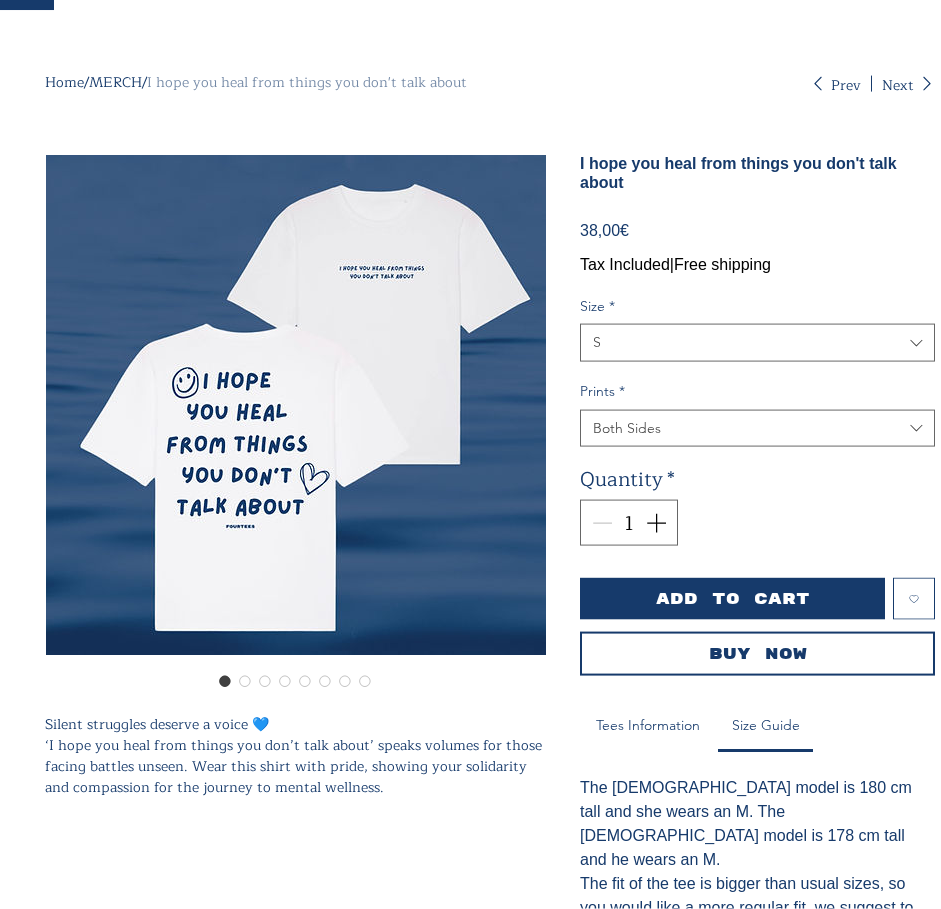 scroll, scrollTop: 0, scrollLeft: 0, axis: both 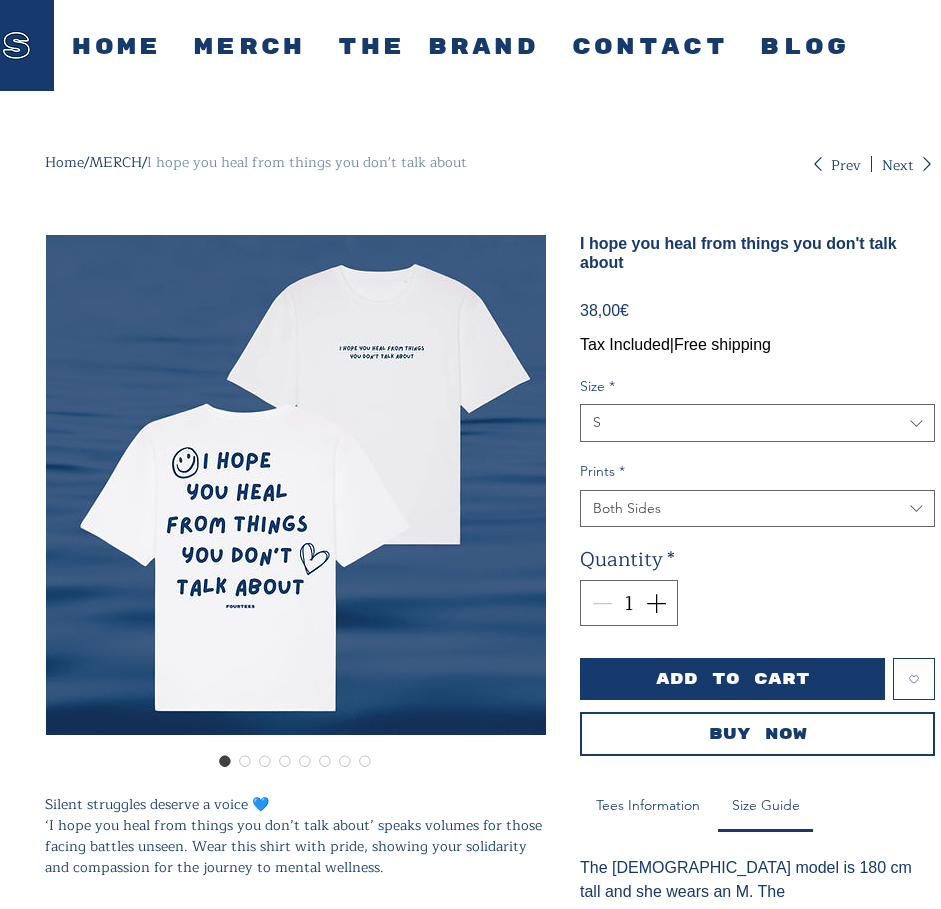 click at bounding box center [296, 485] 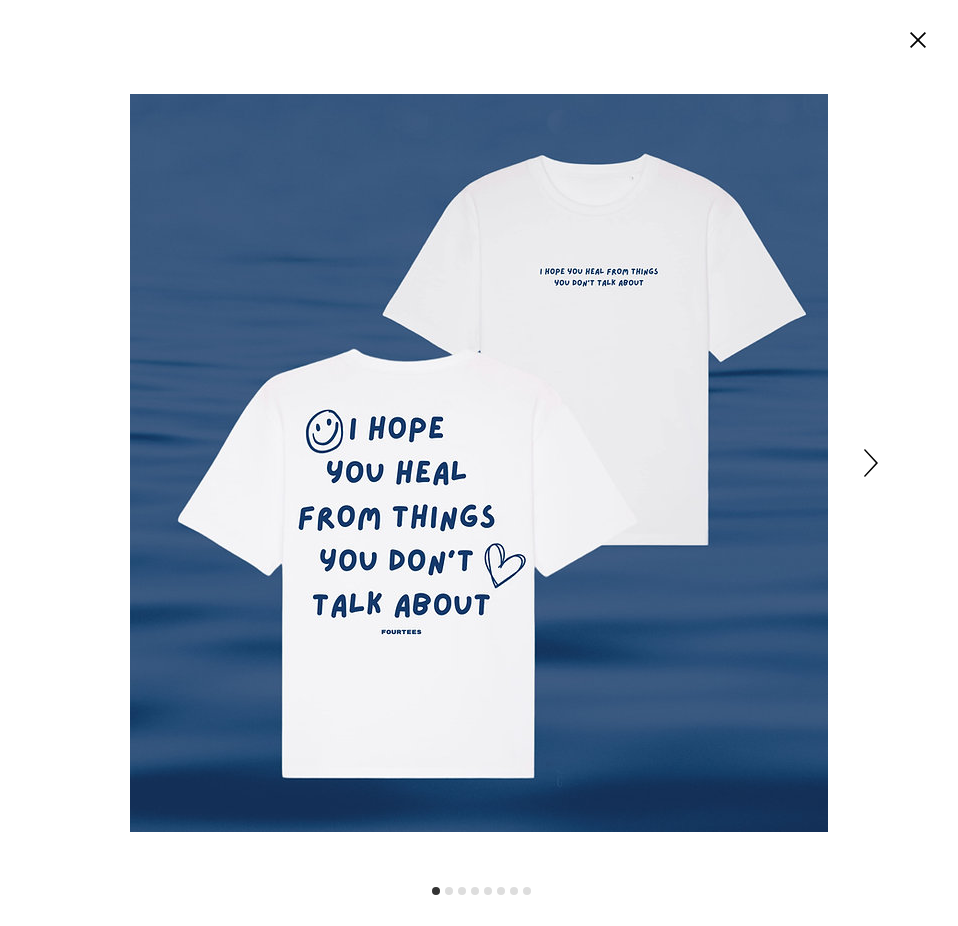 click 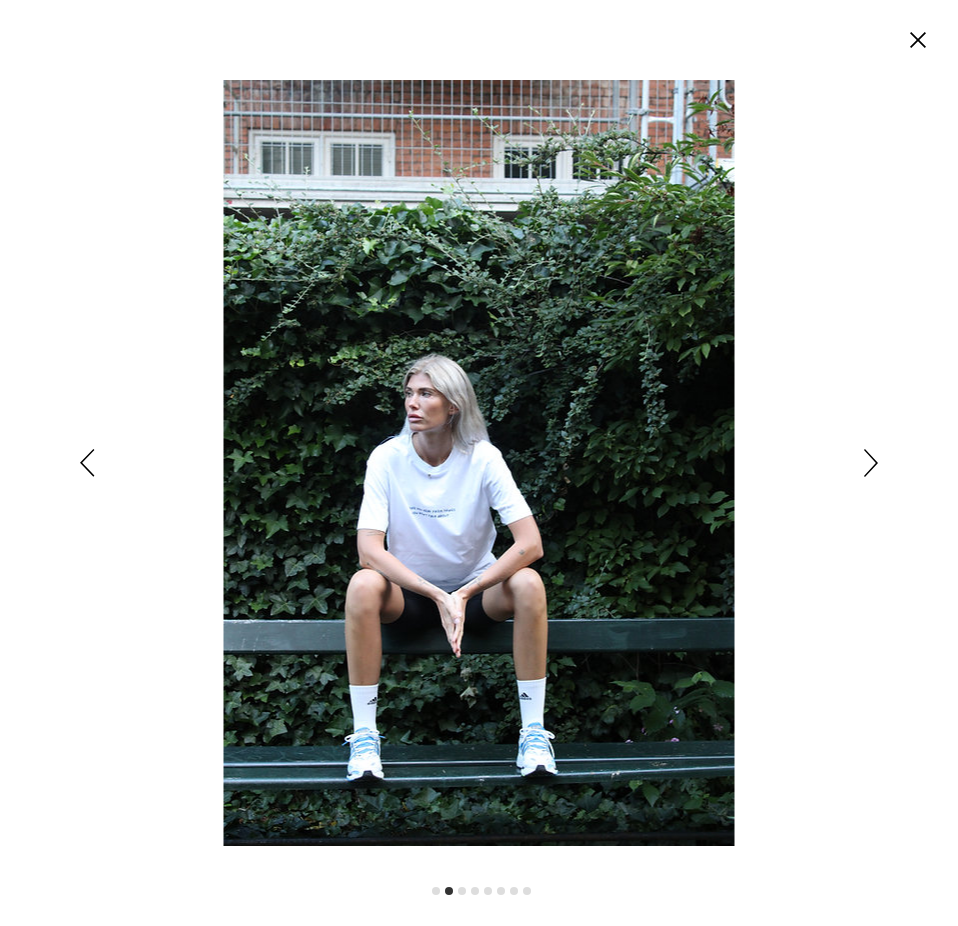 click 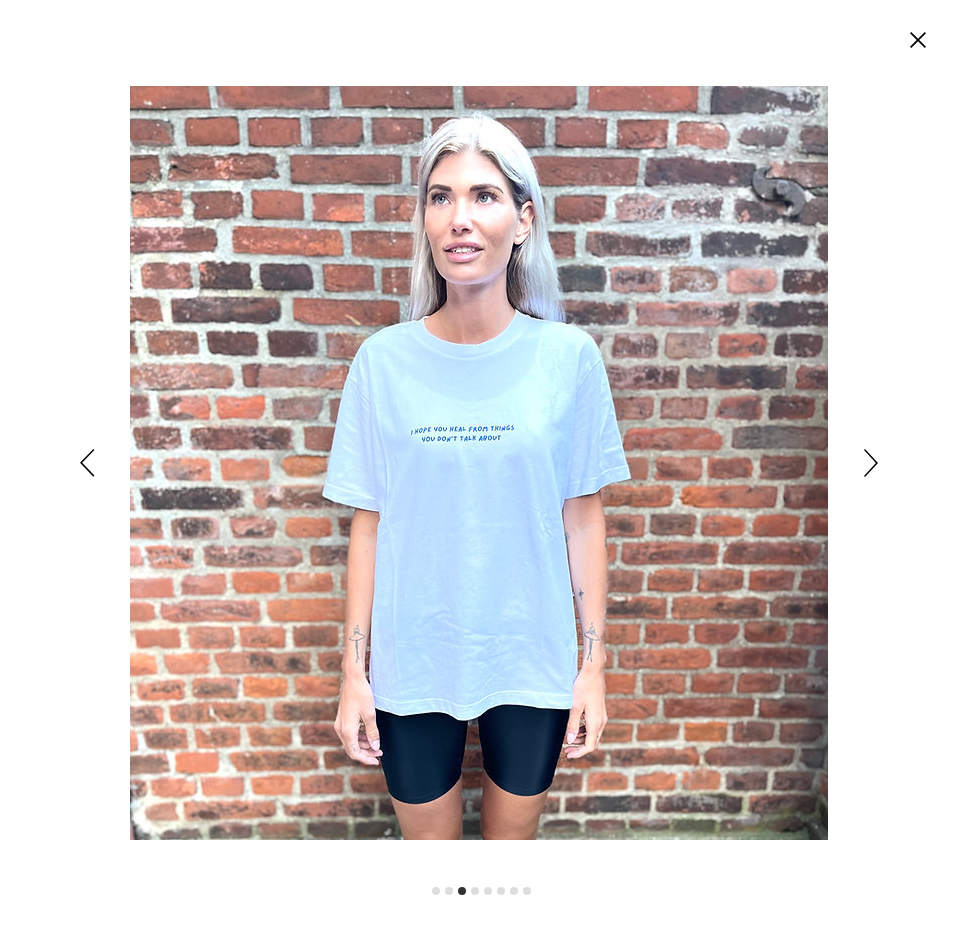click 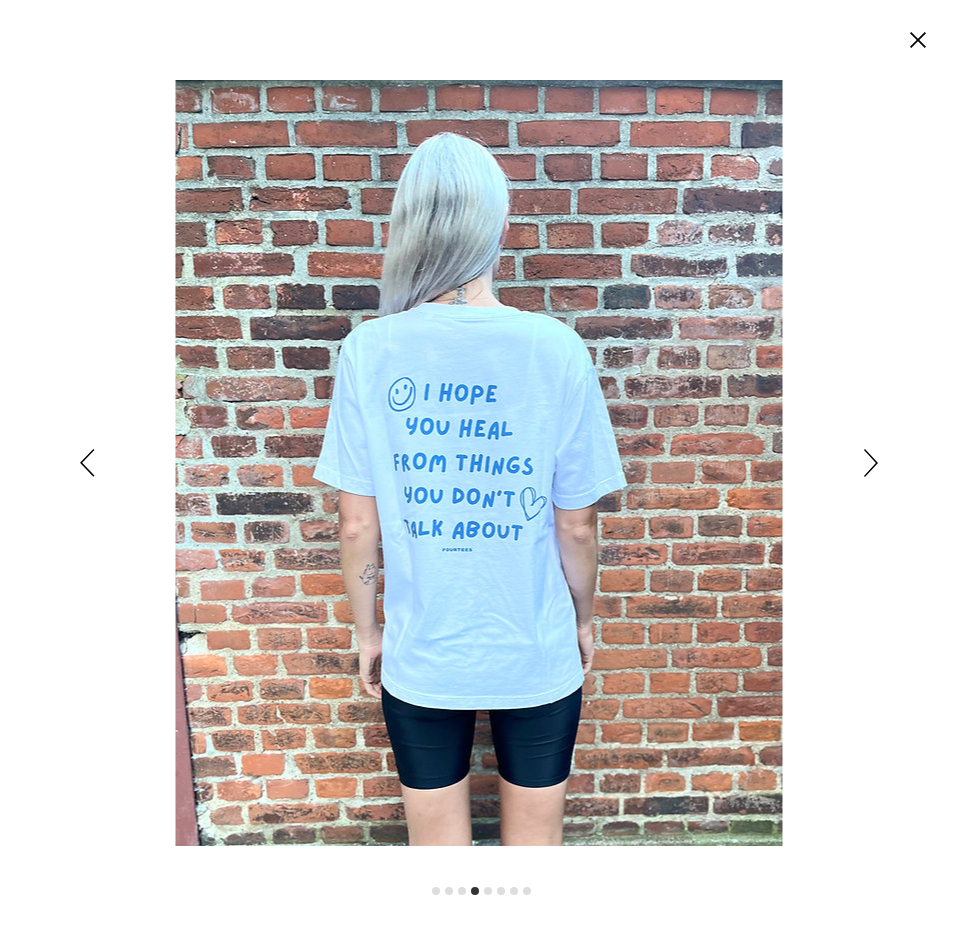 click 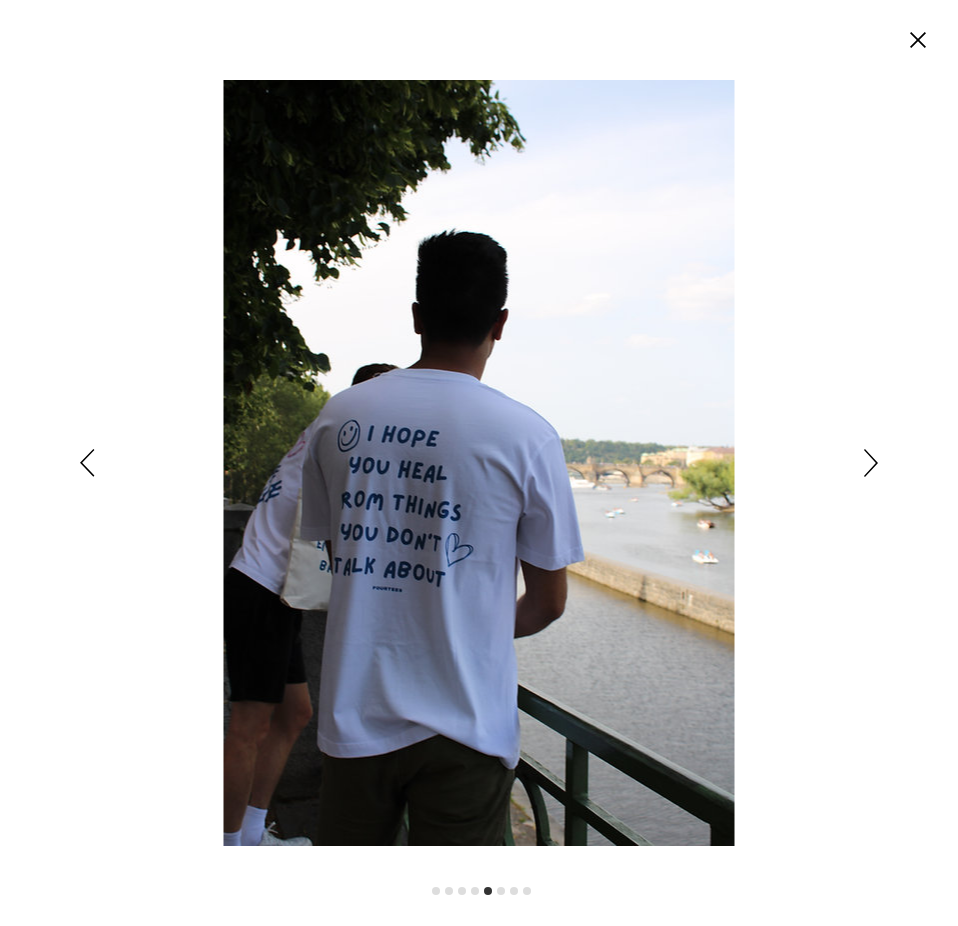 click 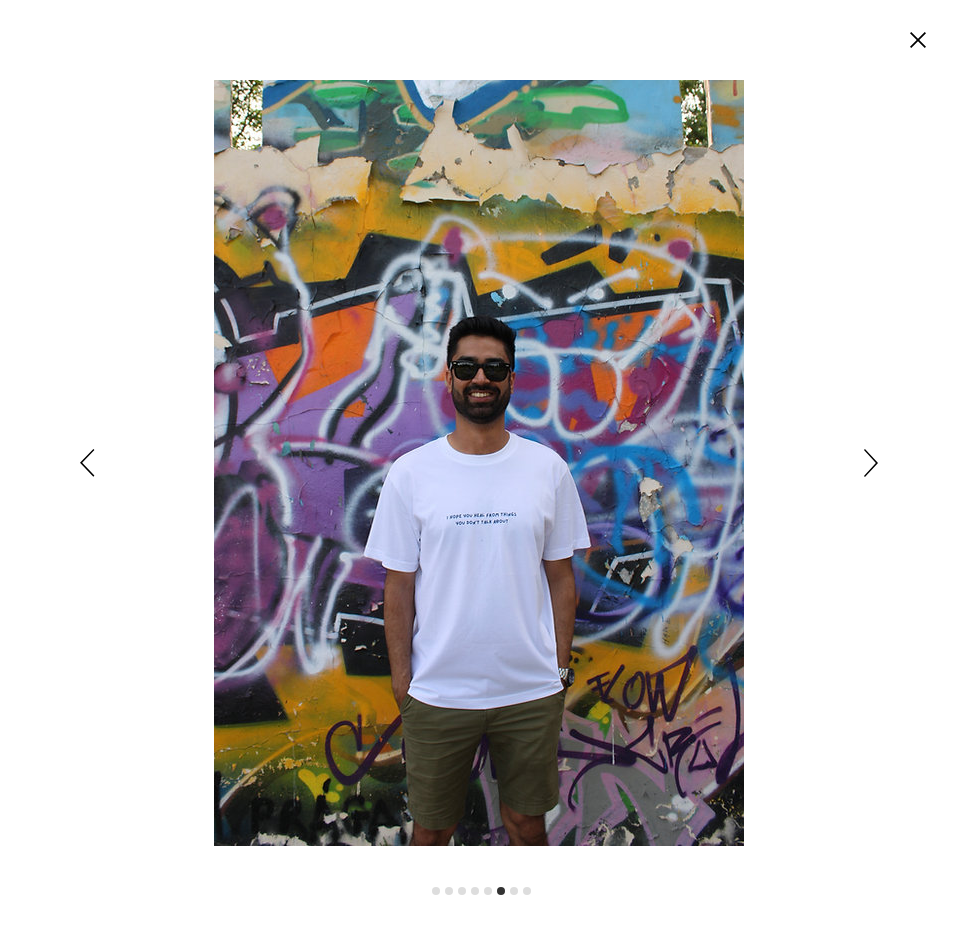 click 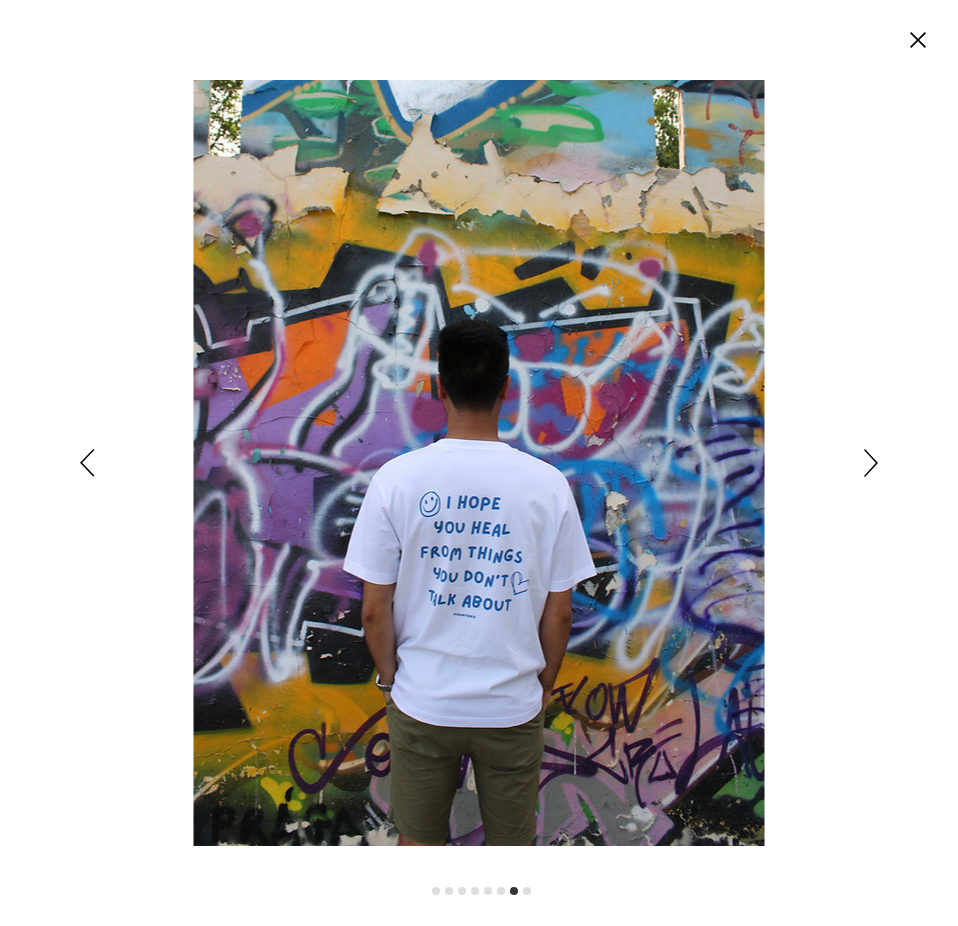 click 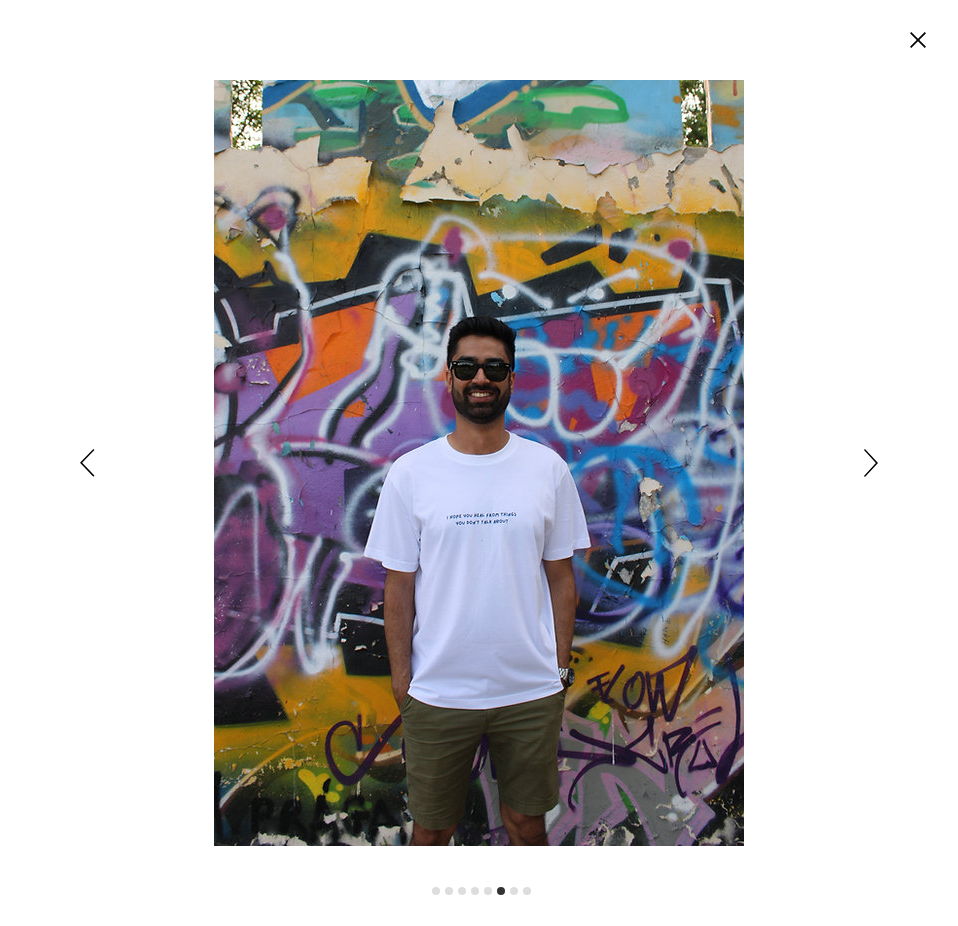 click 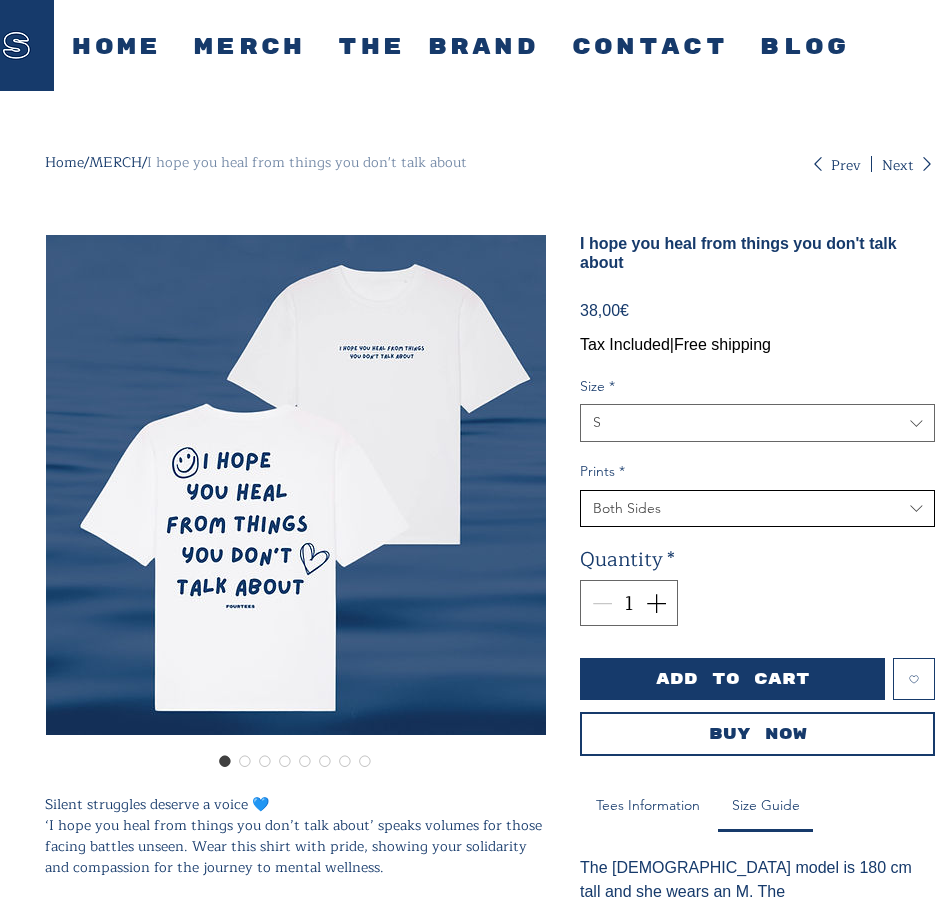 click on "Both Sides" at bounding box center (757, 509) 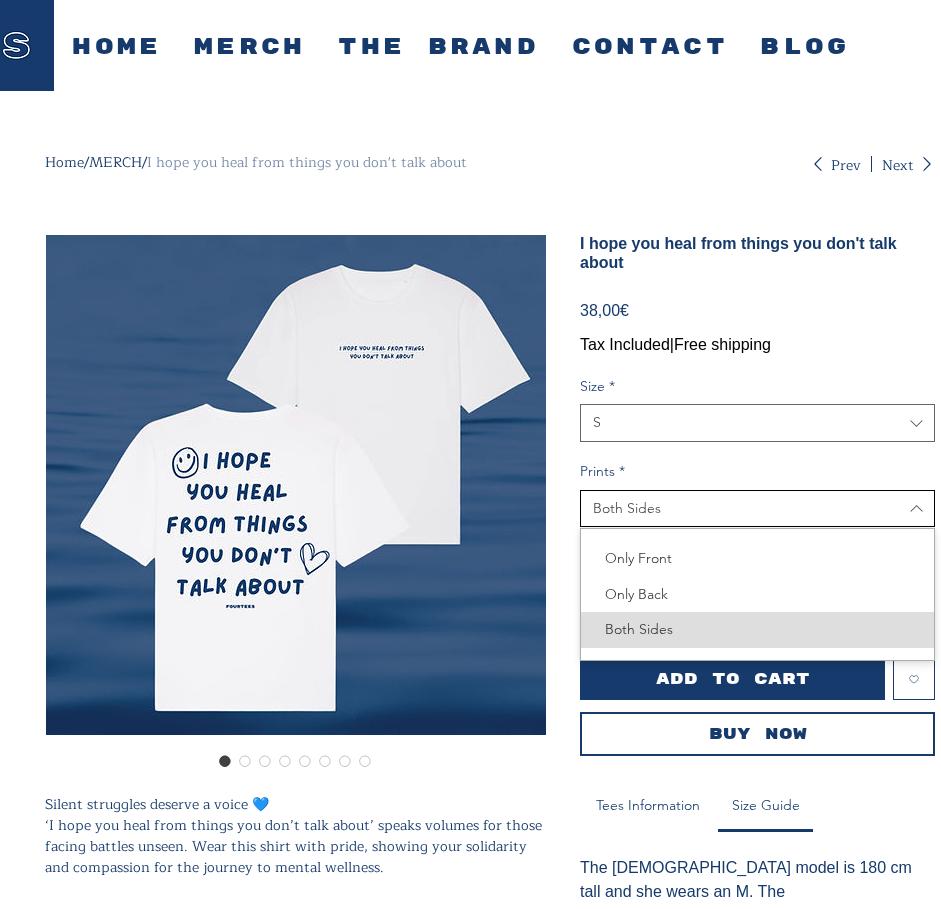 click on "Both Sides" at bounding box center [757, 509] 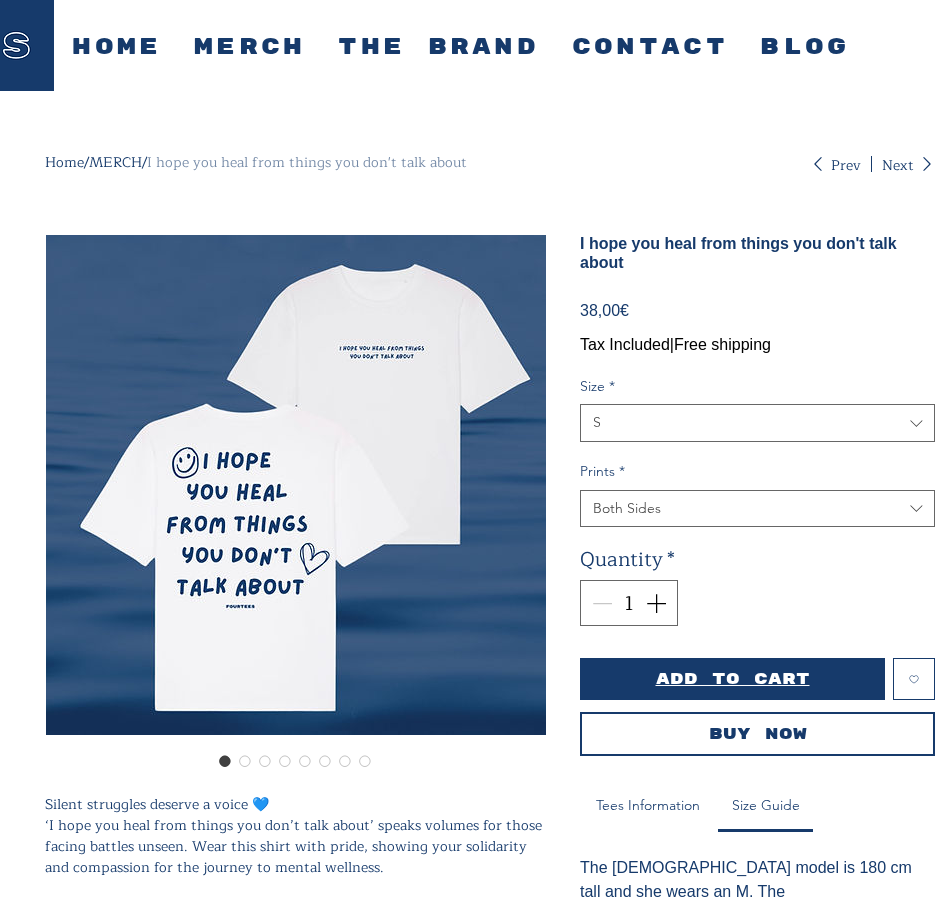 click on "Add to Cart" at bounding box center [733, 679] 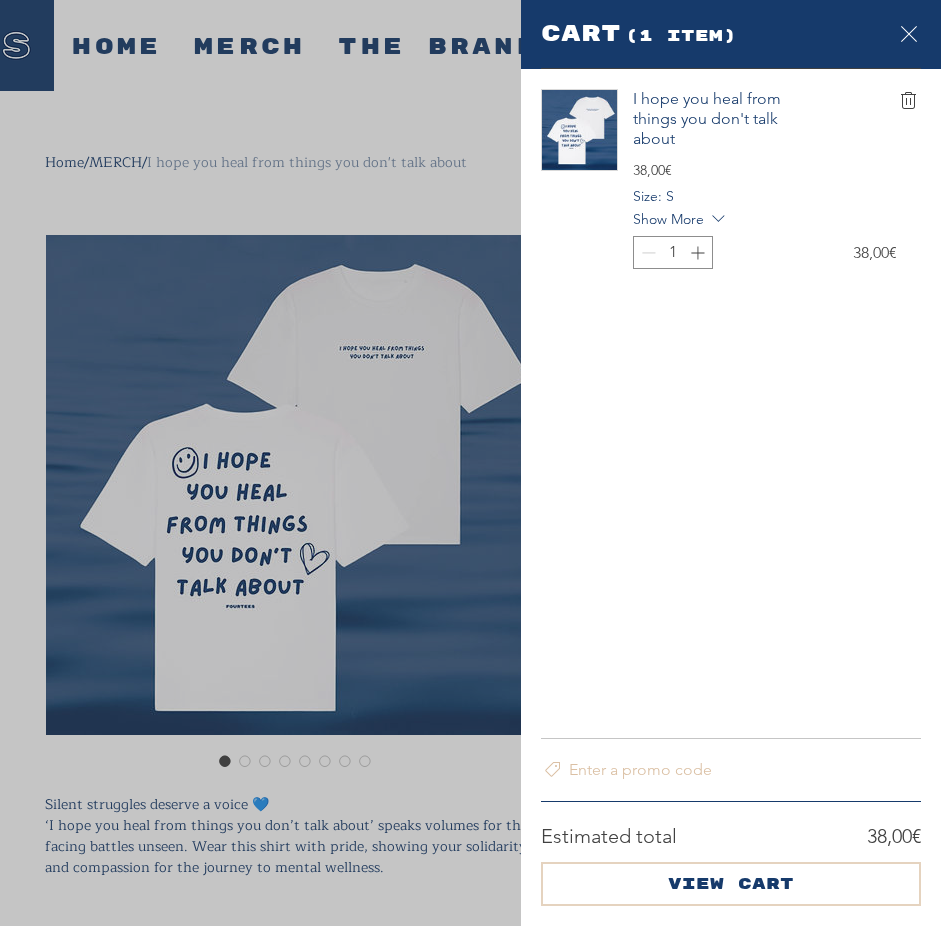 click on "View Cart" at bounding box center (731, 884) 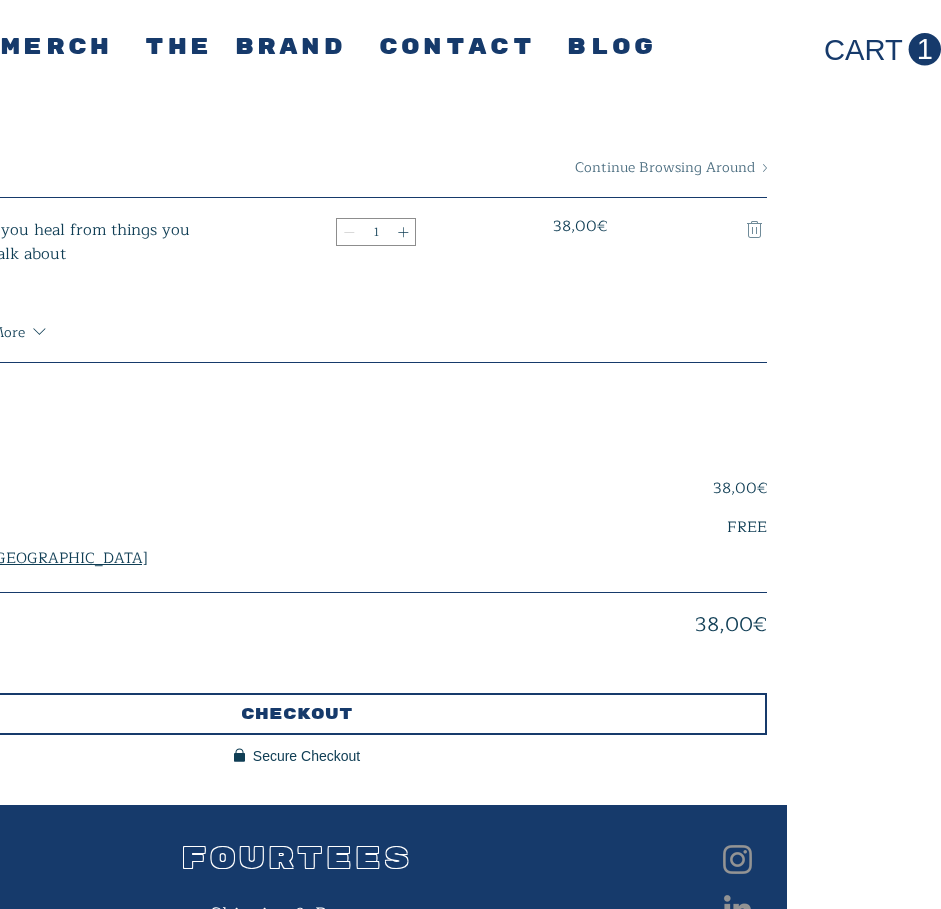 drag, startPoint x: 349, startPoint y: 487, endPoint x: 445, endPoint y: 490, distance: 96.04687 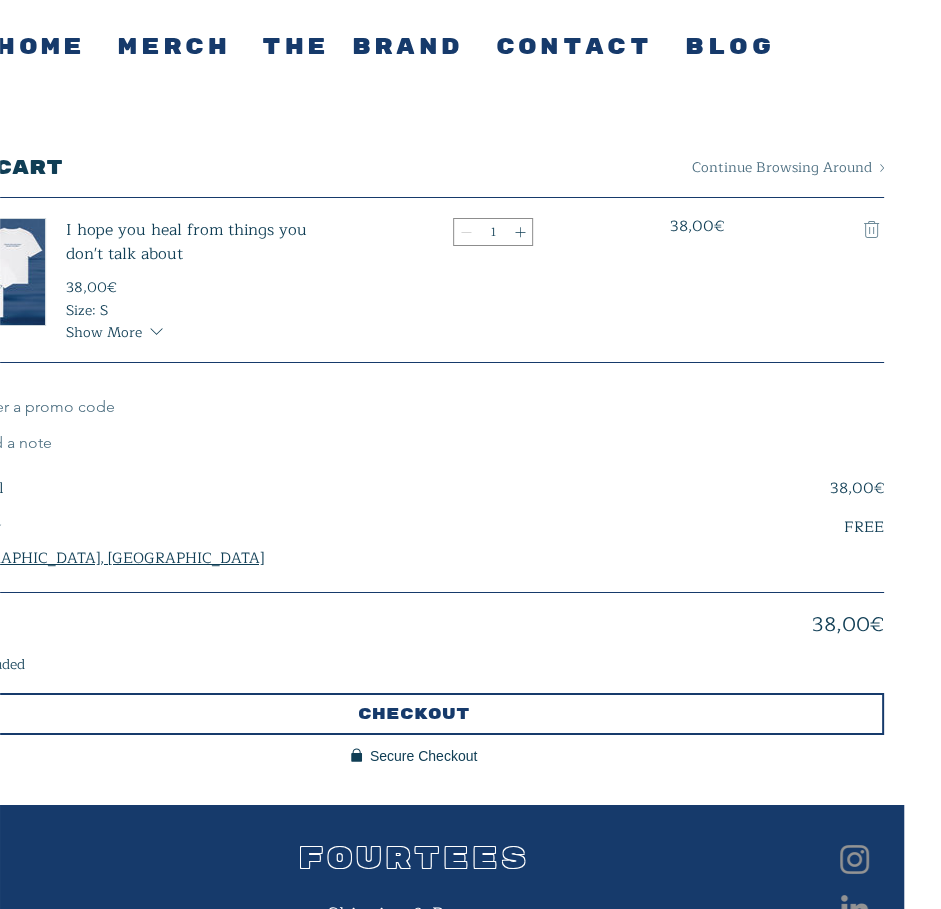 scroll, scrollTop: 0, scrollLeft: 0, axis: both 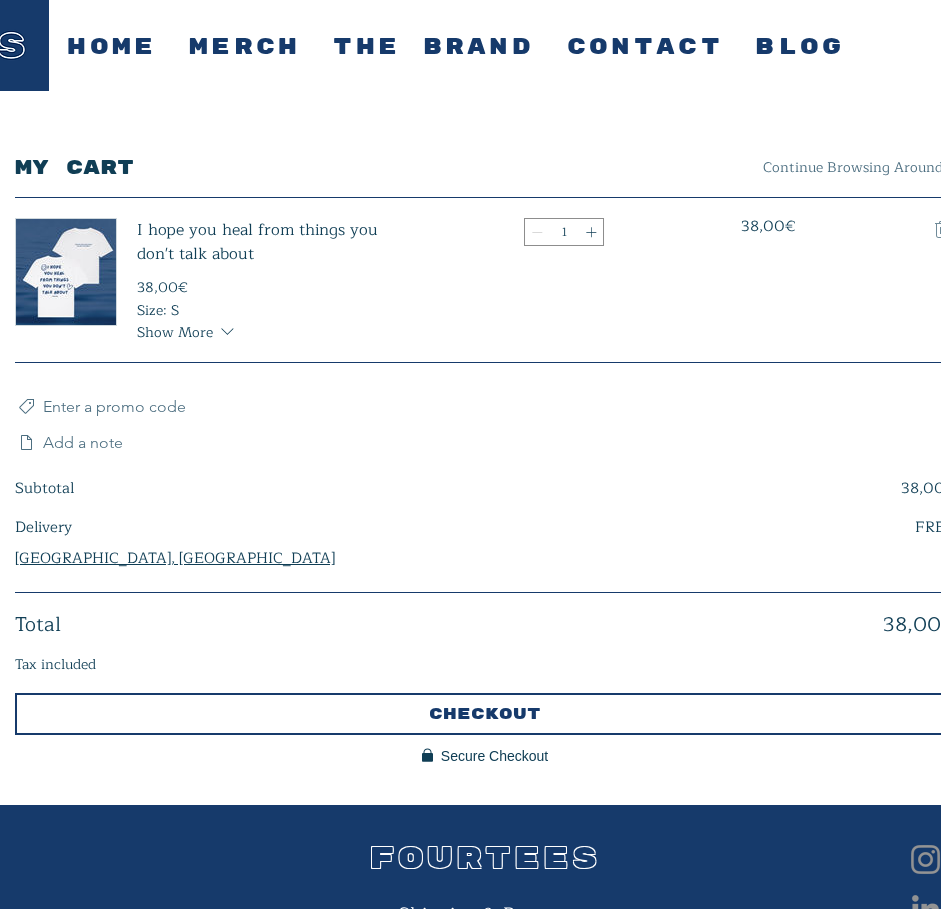 drag, startPoint x: 402, startPoint y: 483, endPoint x: 334, endPoint y: 483, distance: 68 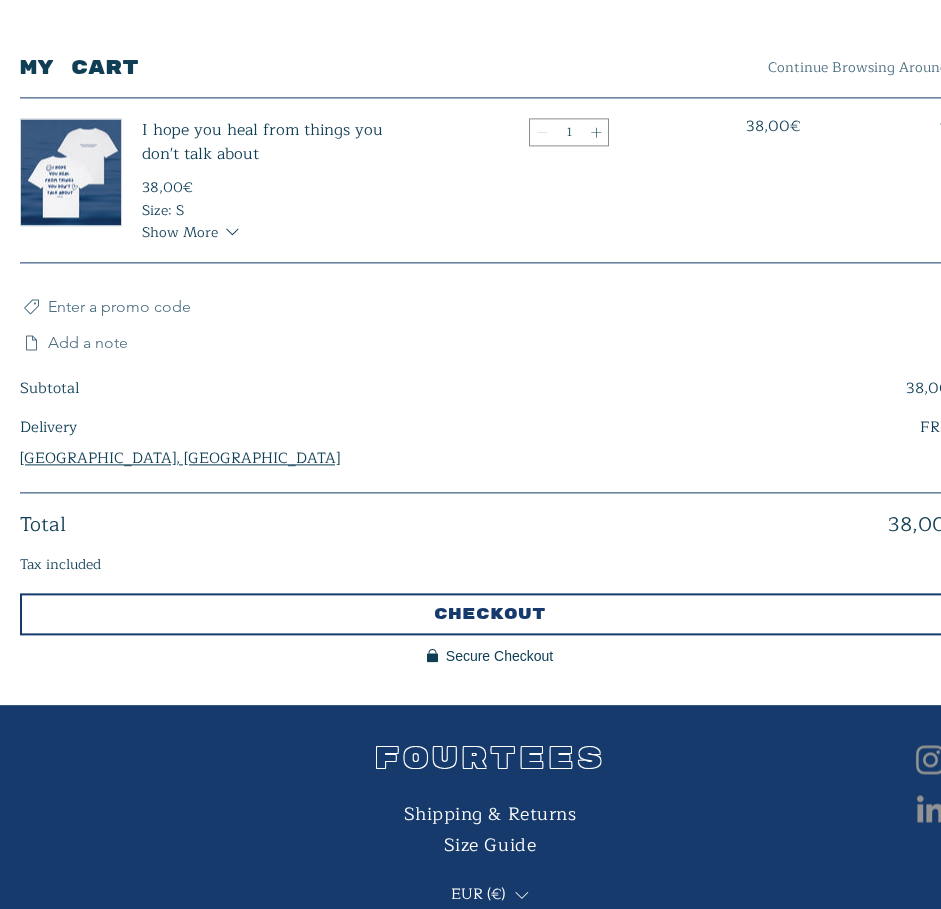 scroll, scrollTop: 102, scrollLeft: 0, axis: vertical 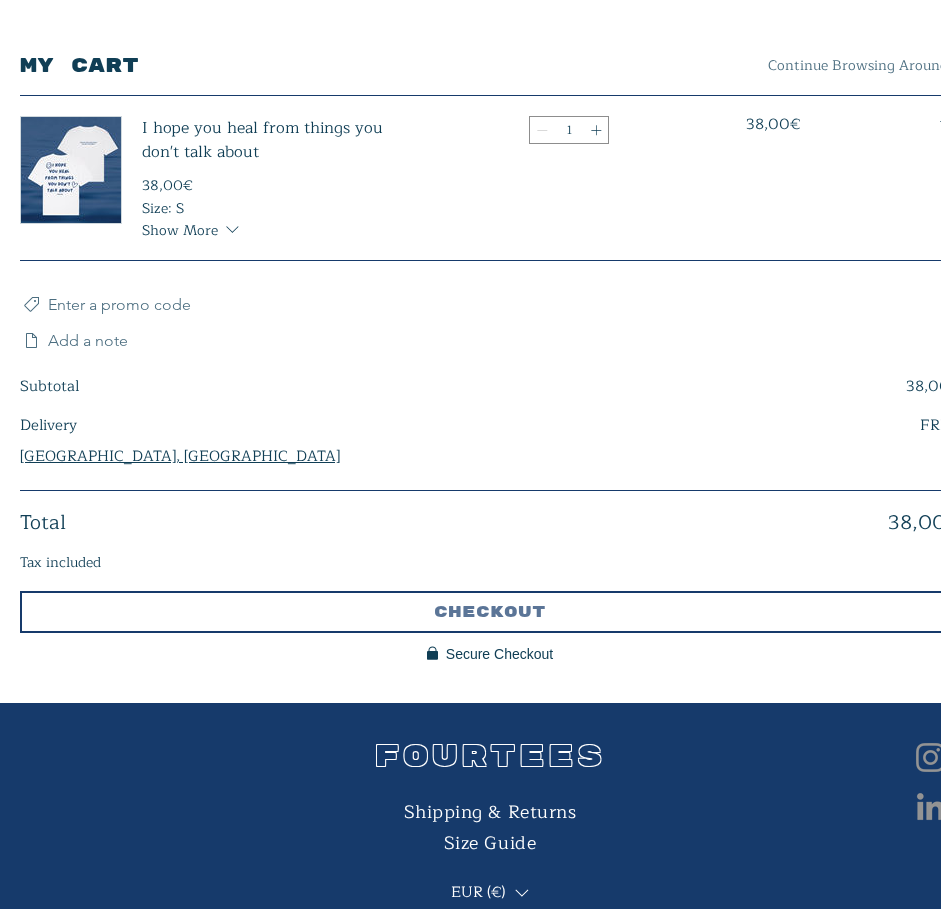 click on "Checkout" at bounding box center (490, 612) 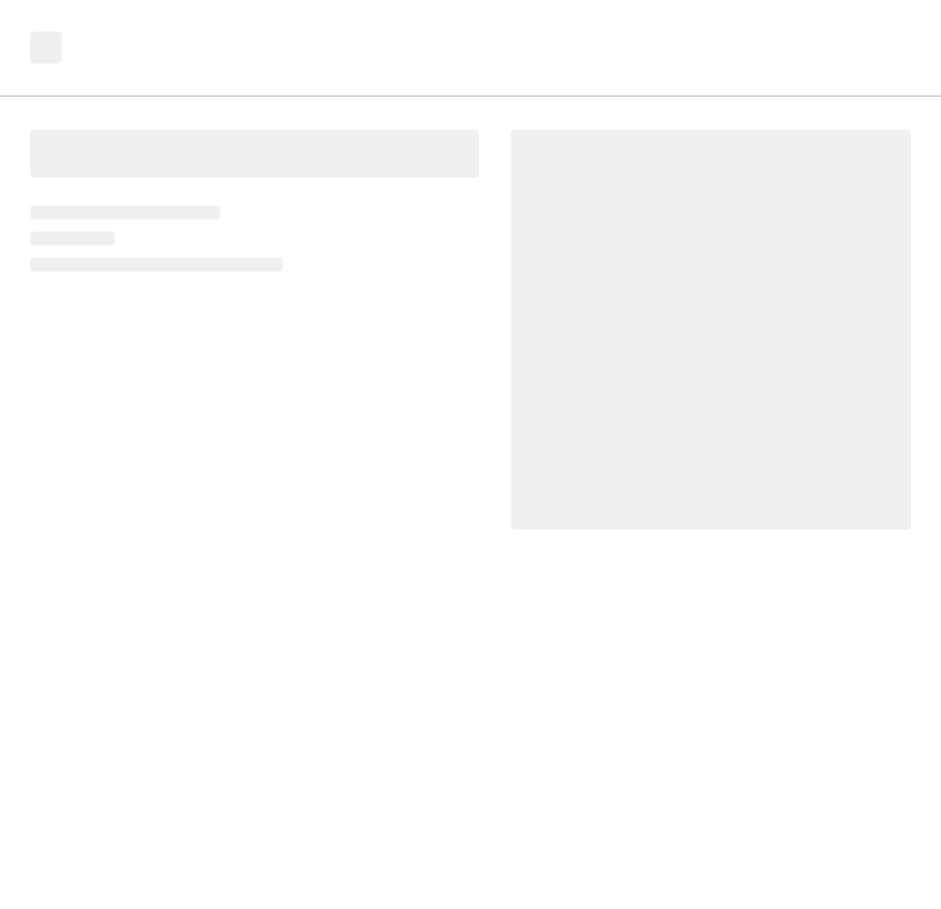 scroll, scrollTop: 0, scrollLeft: 0, axis: both 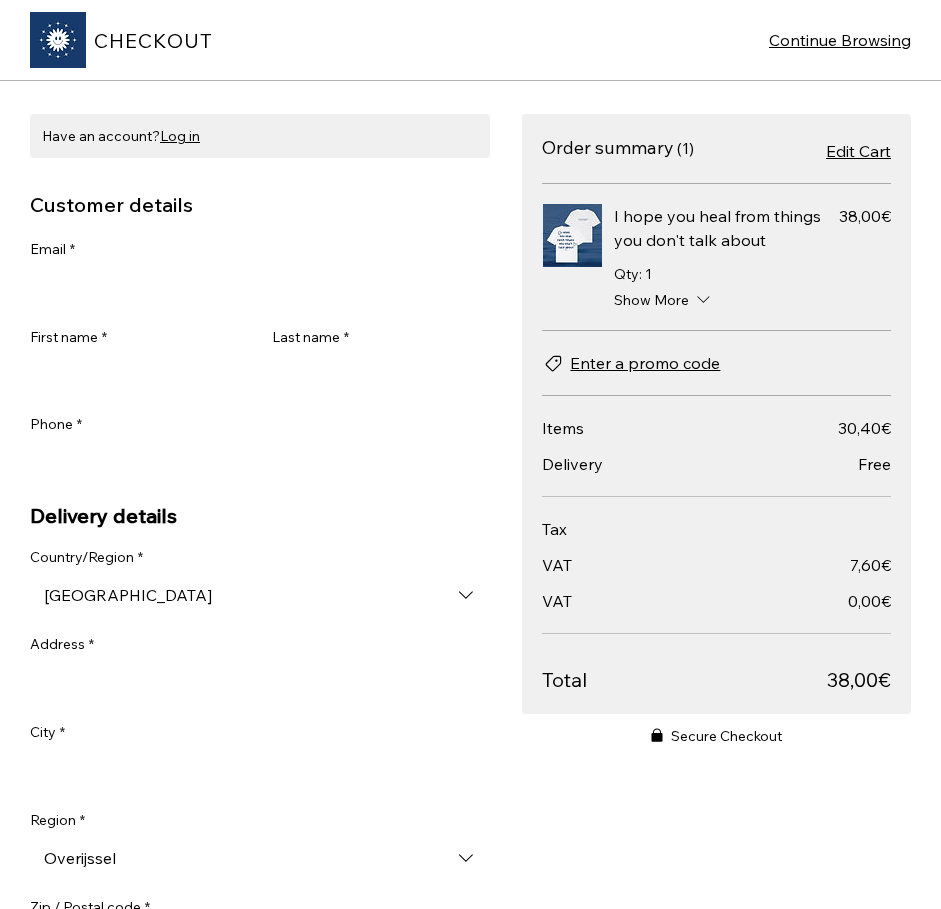 click on "Email *" at bounding box center (254, 288) 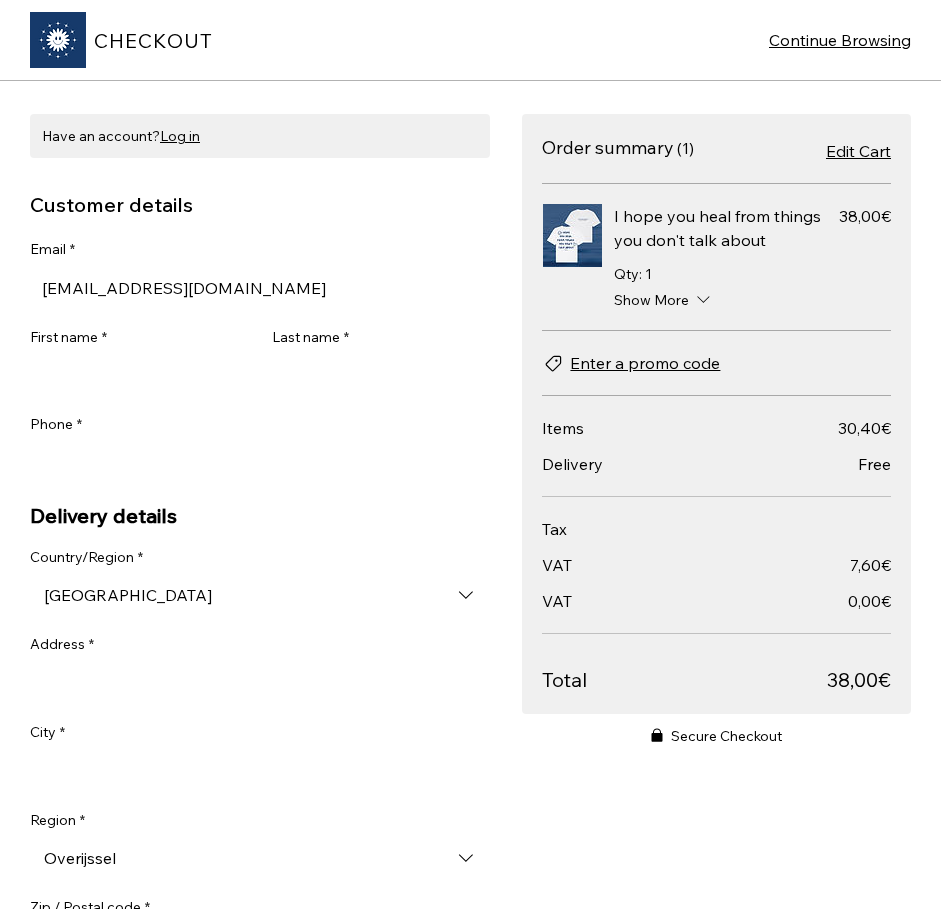 type on "[EMAIL_ADDRESS][DOMAIN_NAME]" 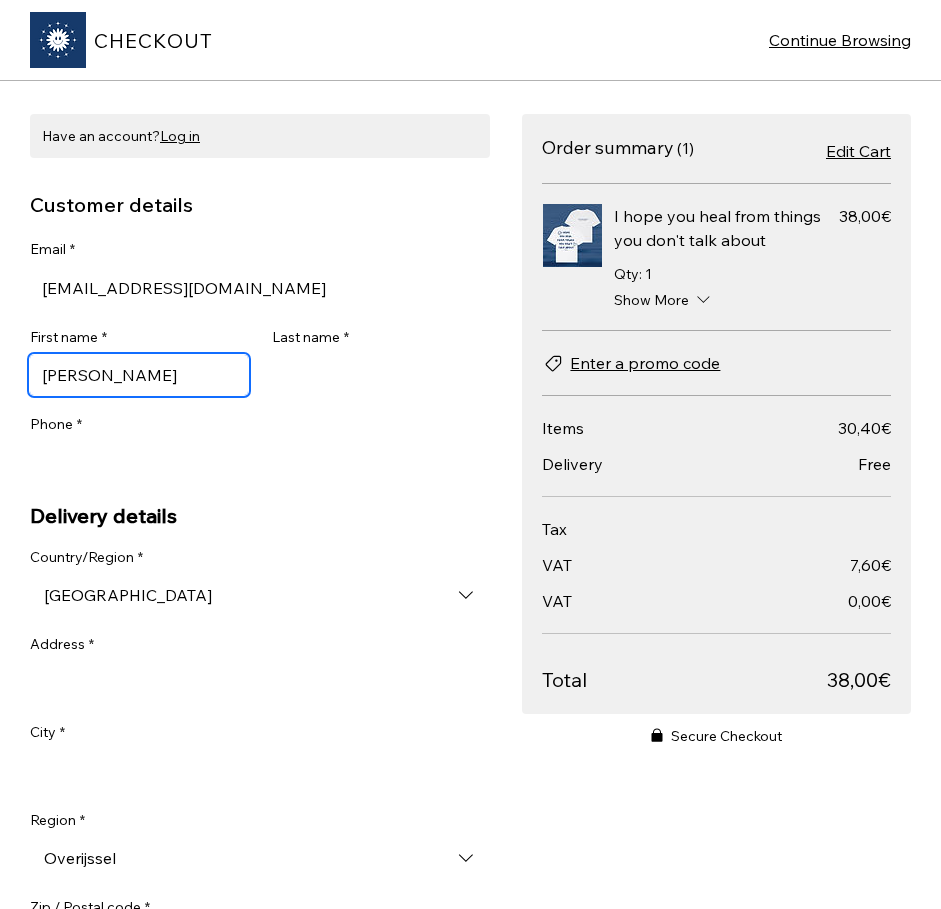 type on "[PERSON_NAME]" 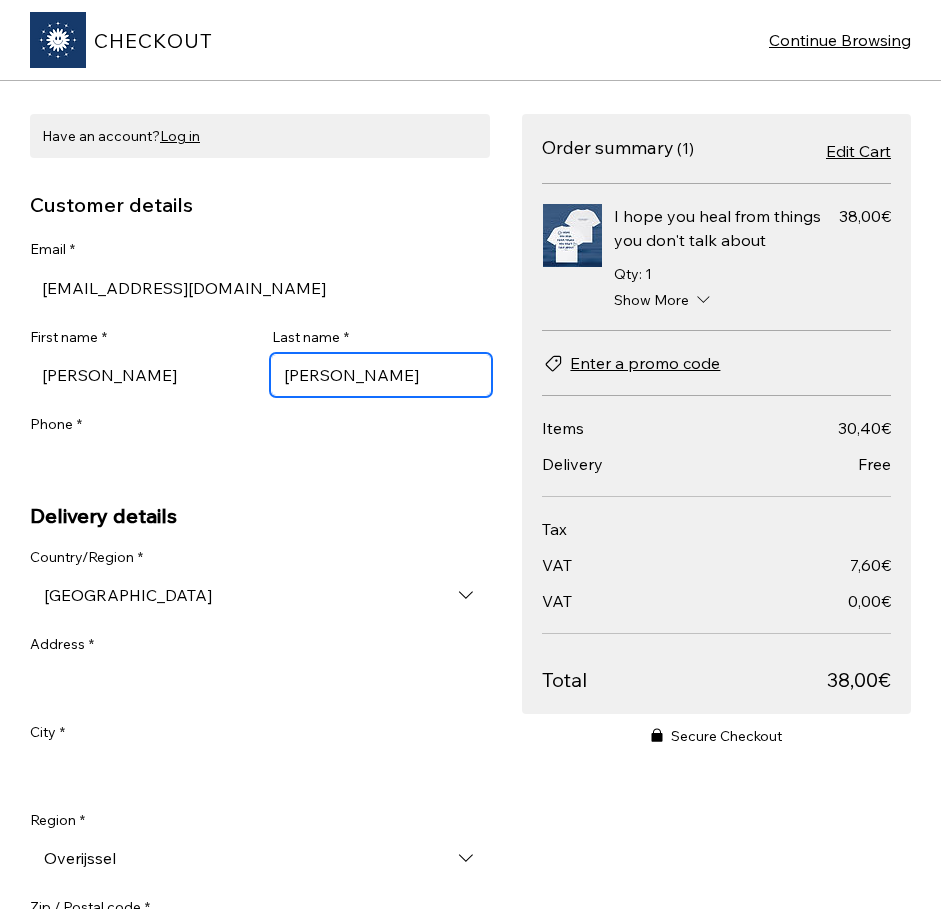 type on "[PERSON_NAME]" 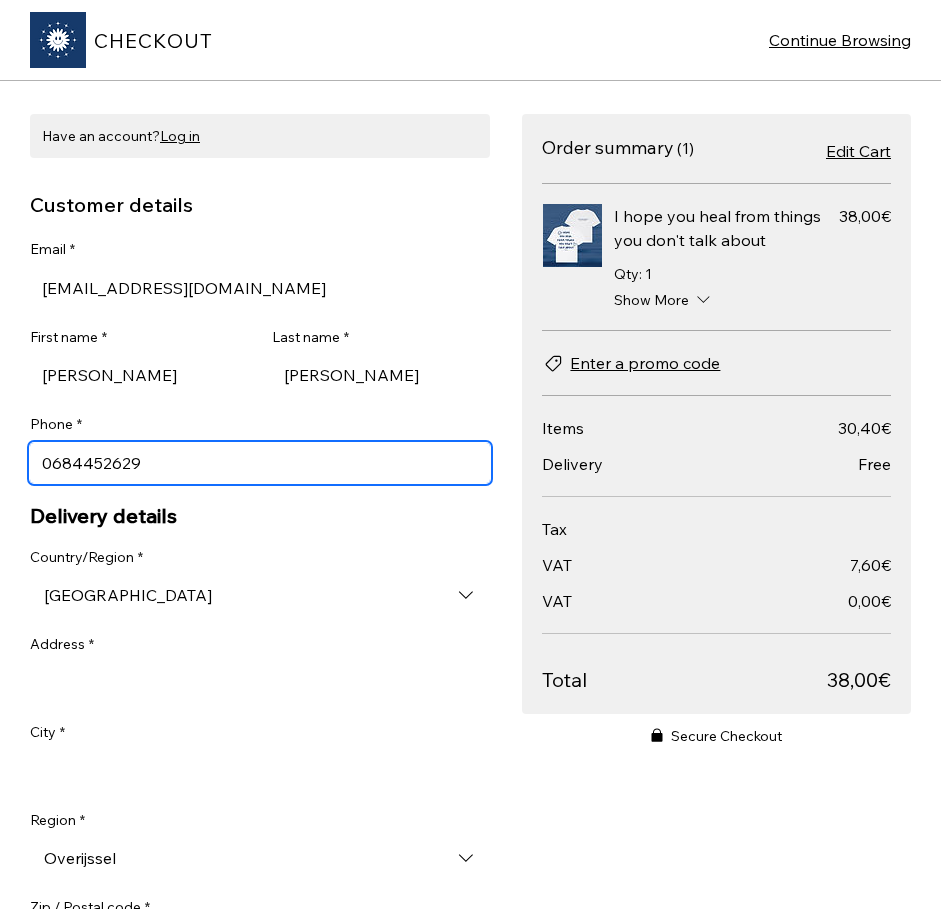 type on "0684452629" 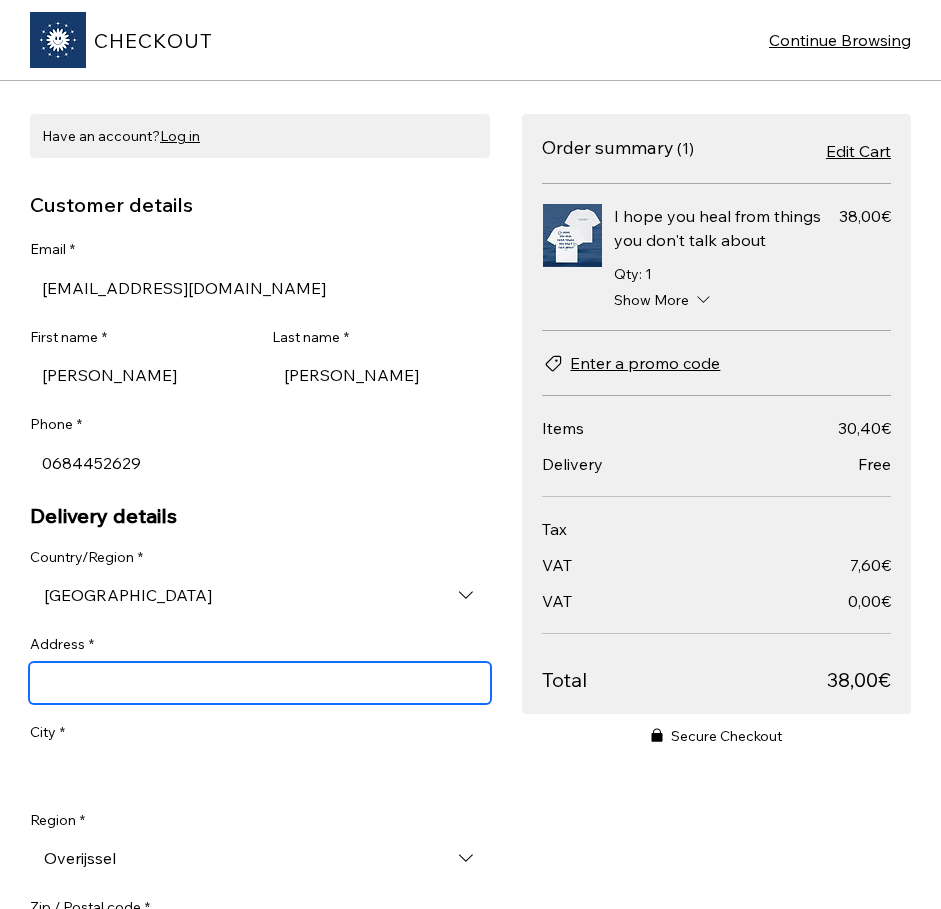 click on "Address *" at bounding box center [260, 683] 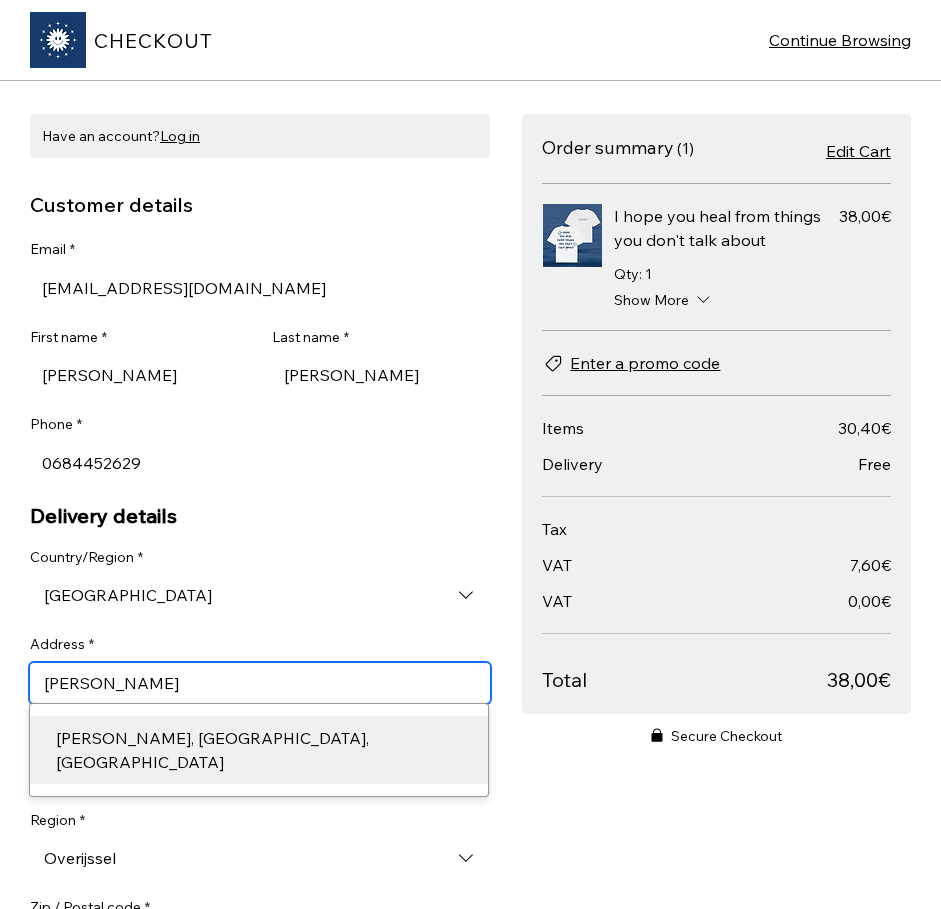 click on "[PERSON_NAME], [GEOGRAPHIC_DATA], [GEOGRAPHIC_DATA]" at bounding box center [259, 750] 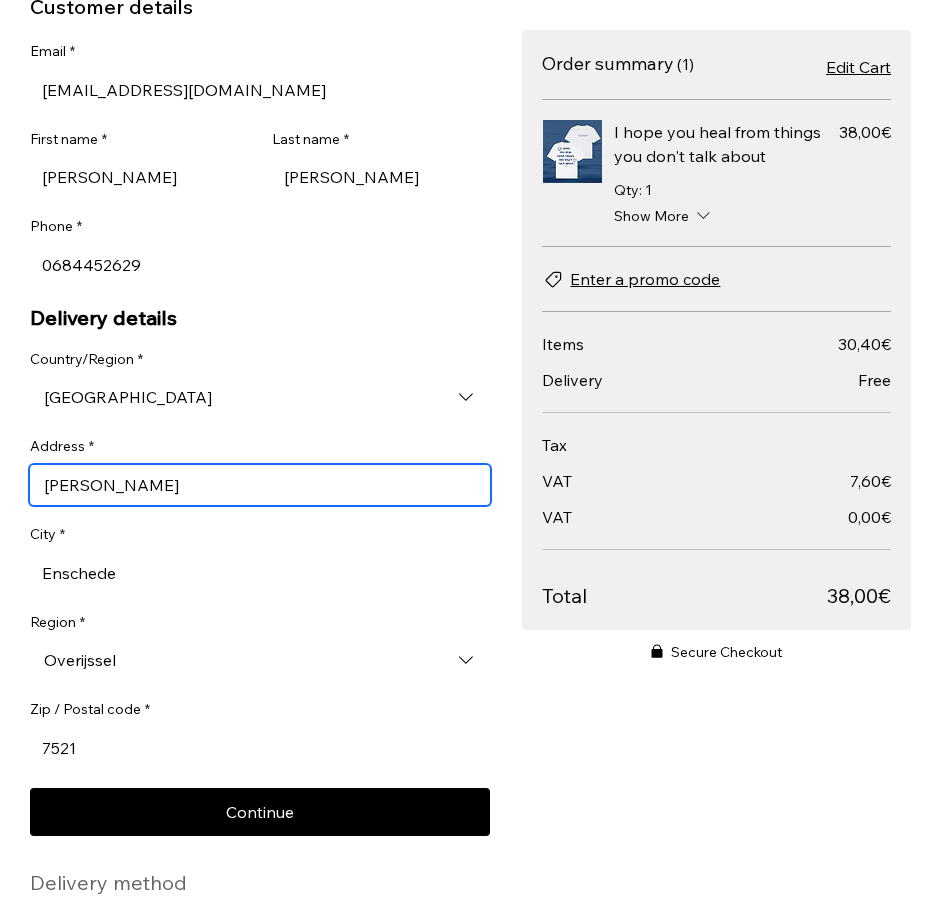scroll, scrollTop: 330, scrollLeft: 0, axis: vertical 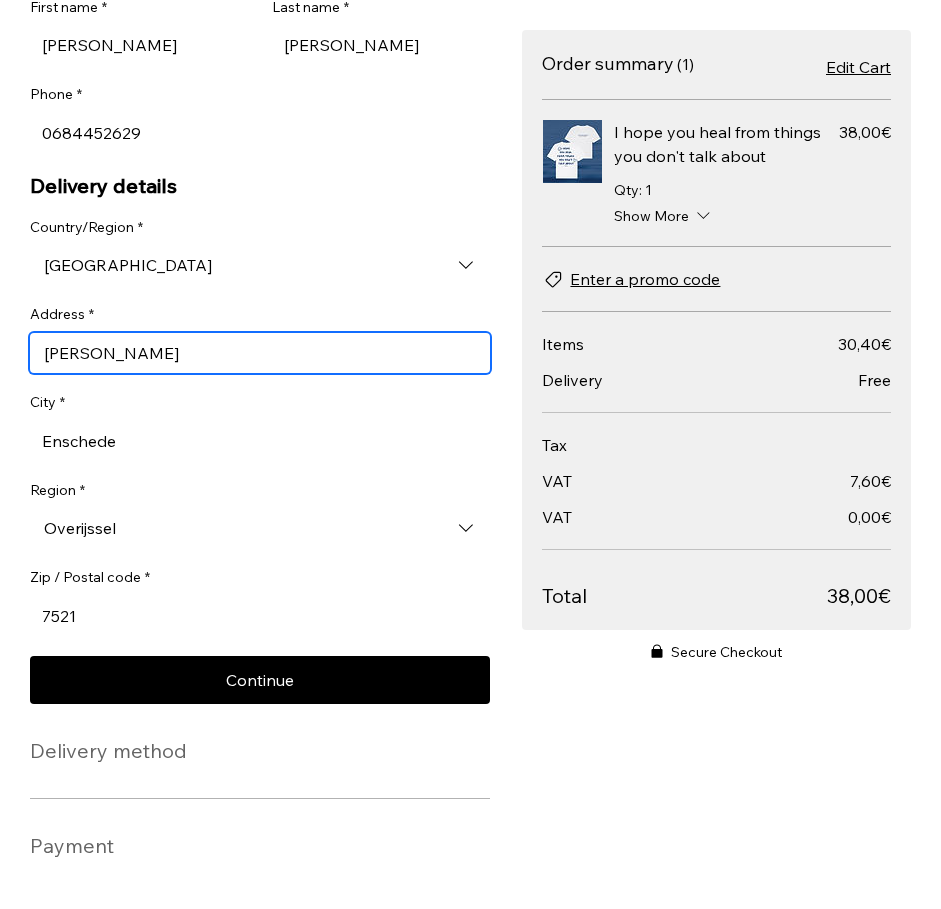 click on "[PERSON_NAME]" at bounding box center (260, 353) 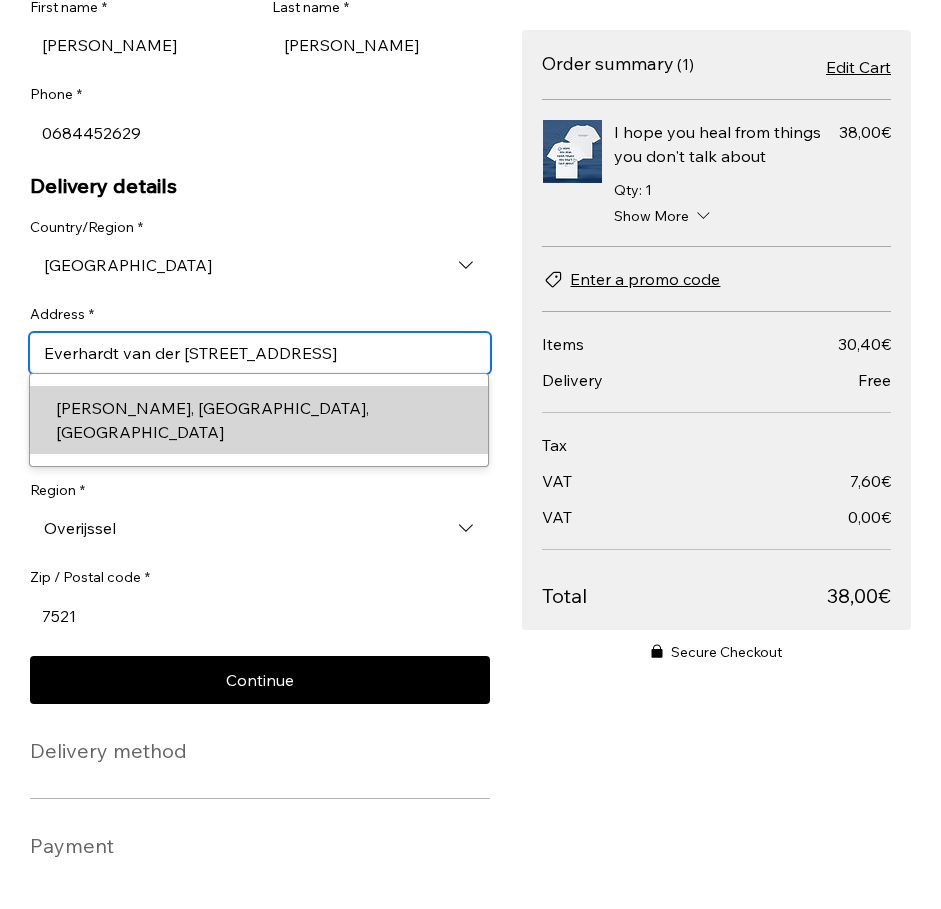 type on "Everhardt van der [STREET_ADDRESS]" 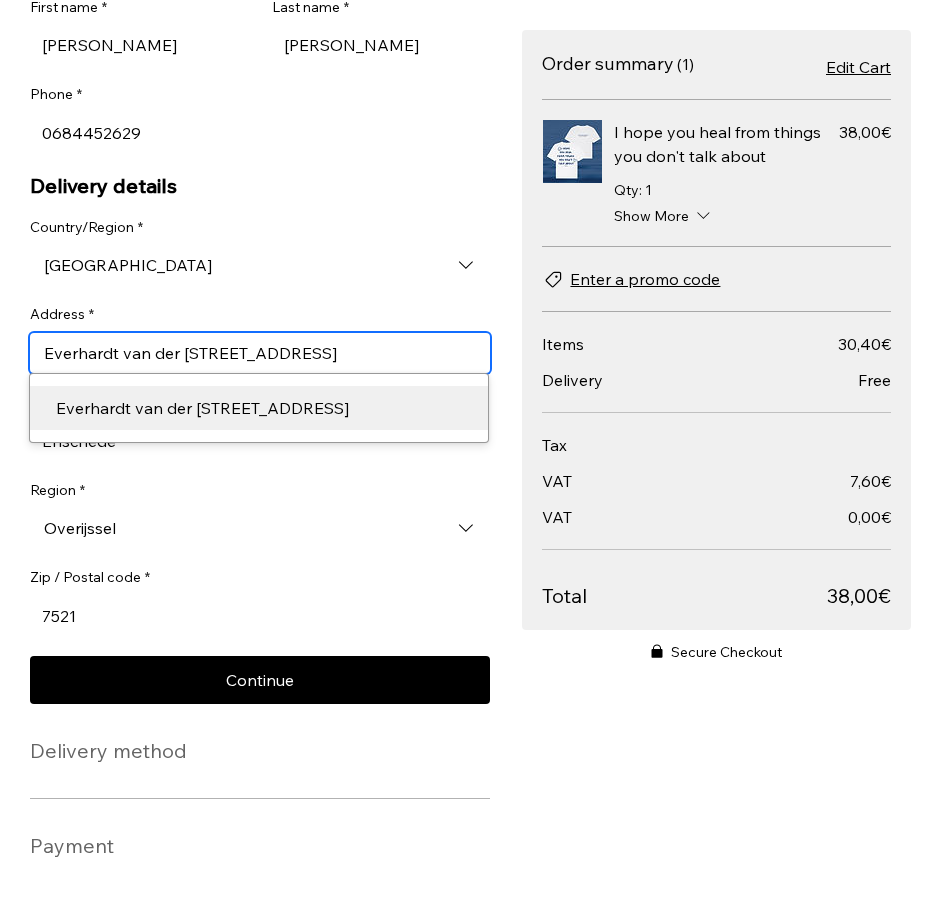 click on "Everhardt van der [STREET_ADDRESS]" at bounding box center (259, 408) 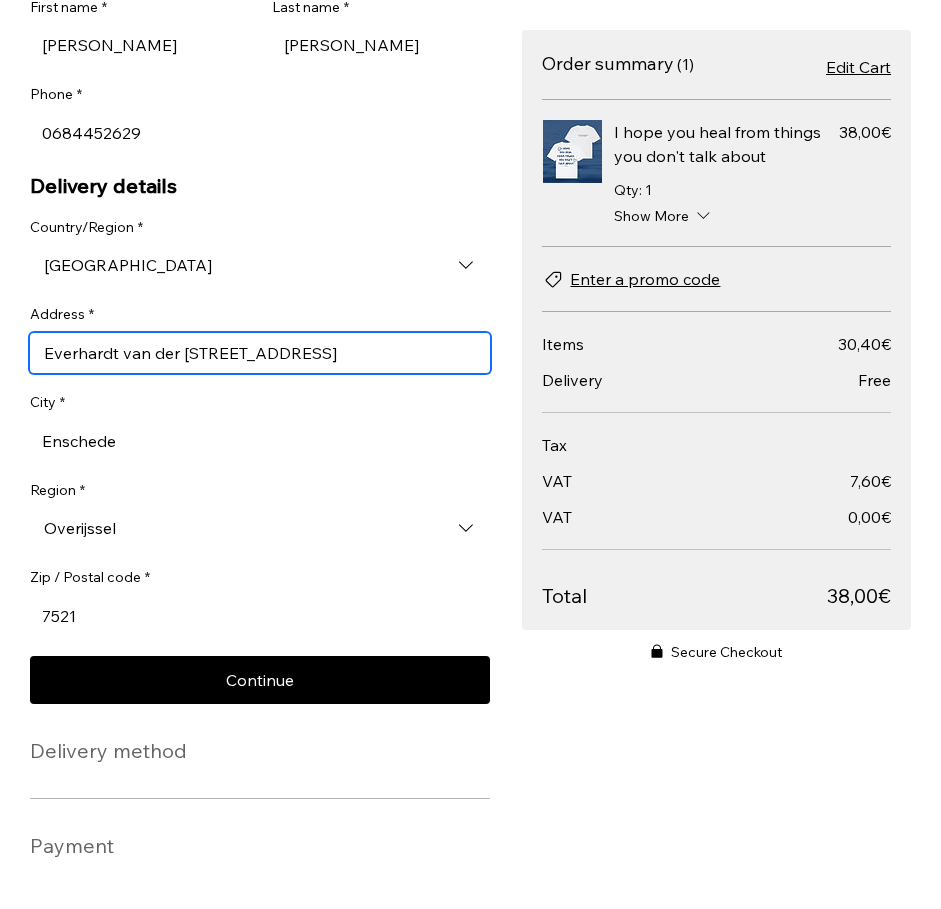 type on "7521 VN" 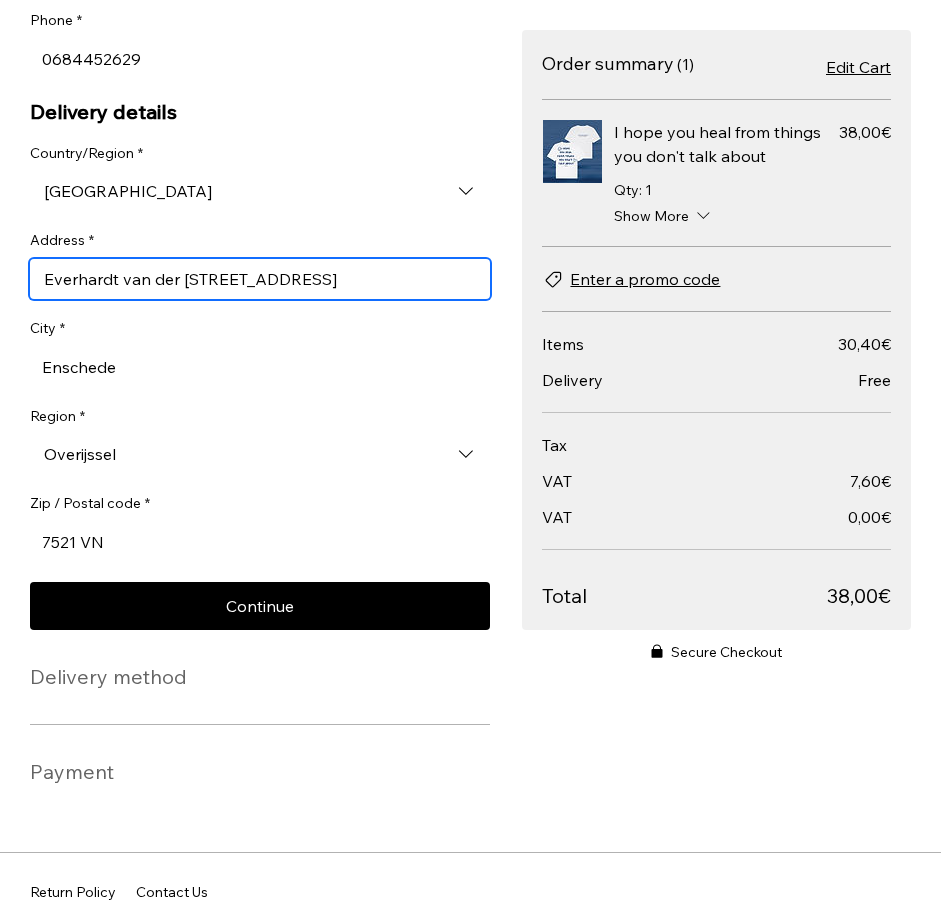 scroll, scrollTop: 462, scrollLeft: 0, axis: vertical 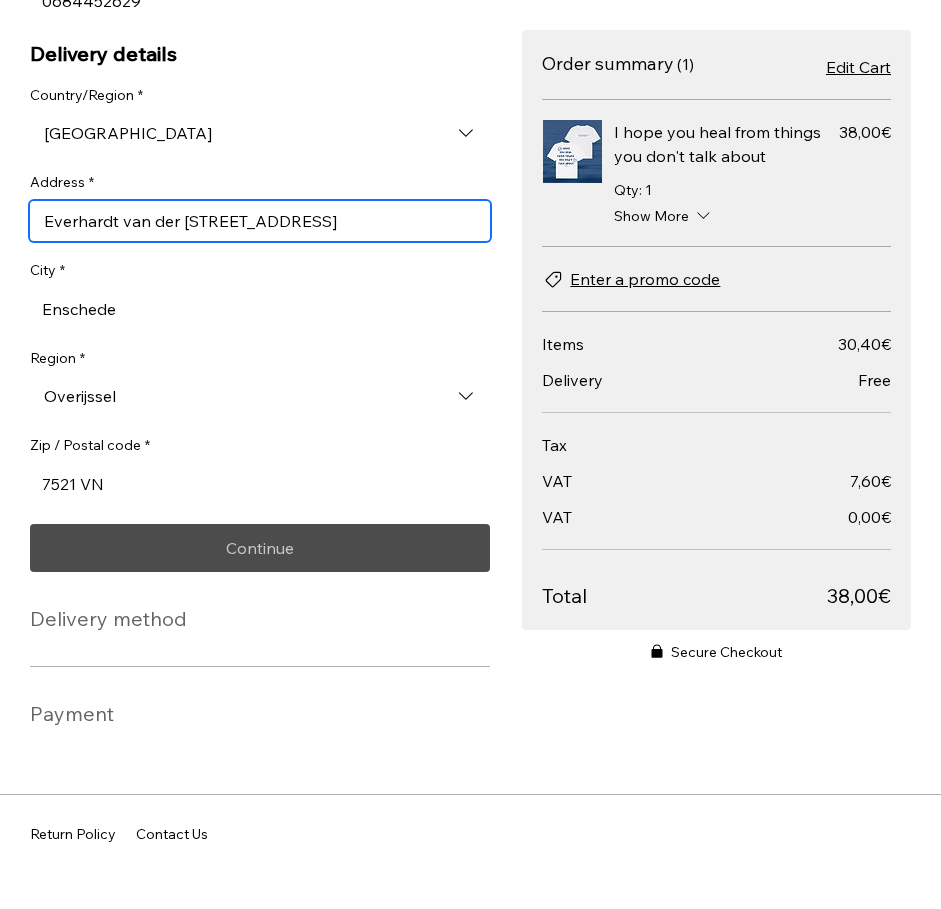 type on "Everhardt van der [STREET_ADDRESS]" 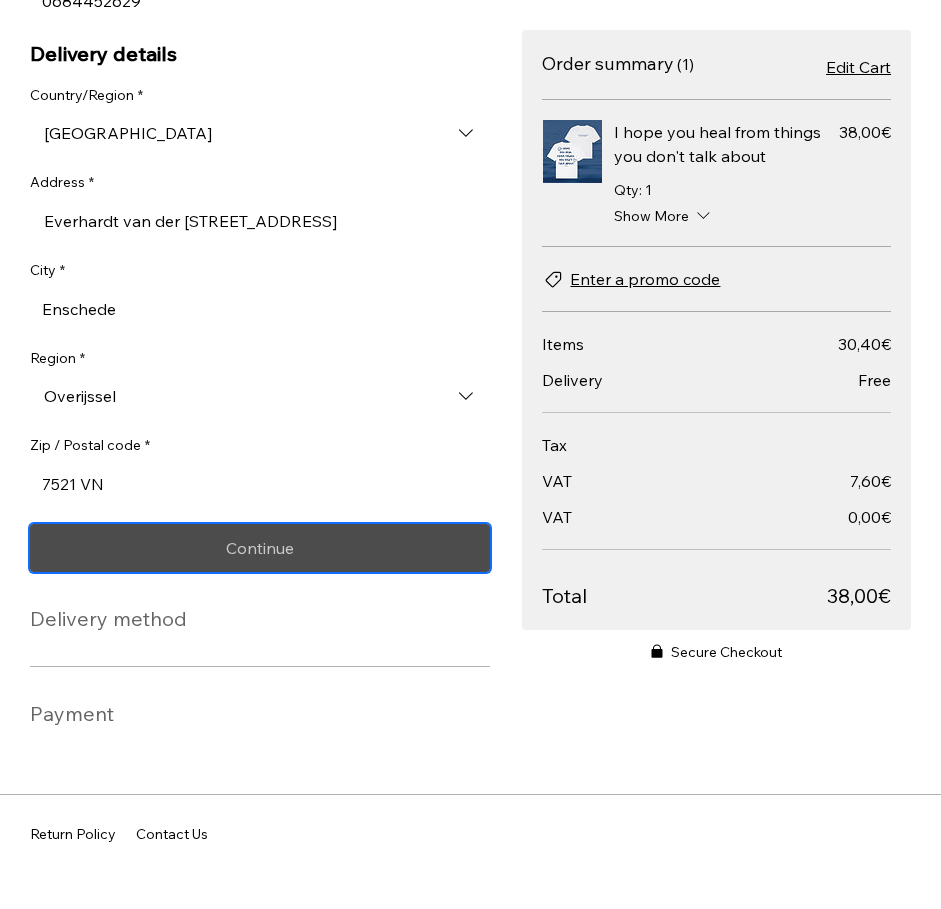 click on "Continue" at bounding box center (260, 548) 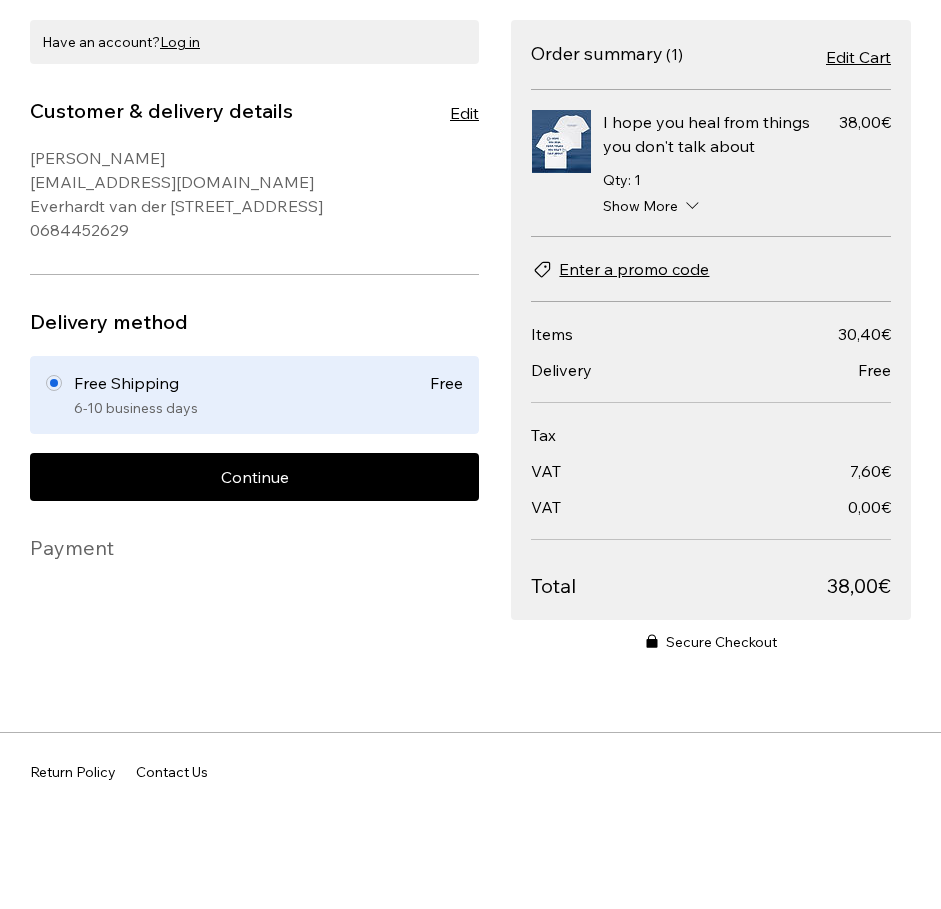 scroll, scrollTop: 102, scrollLeft: 0, axis: vertical 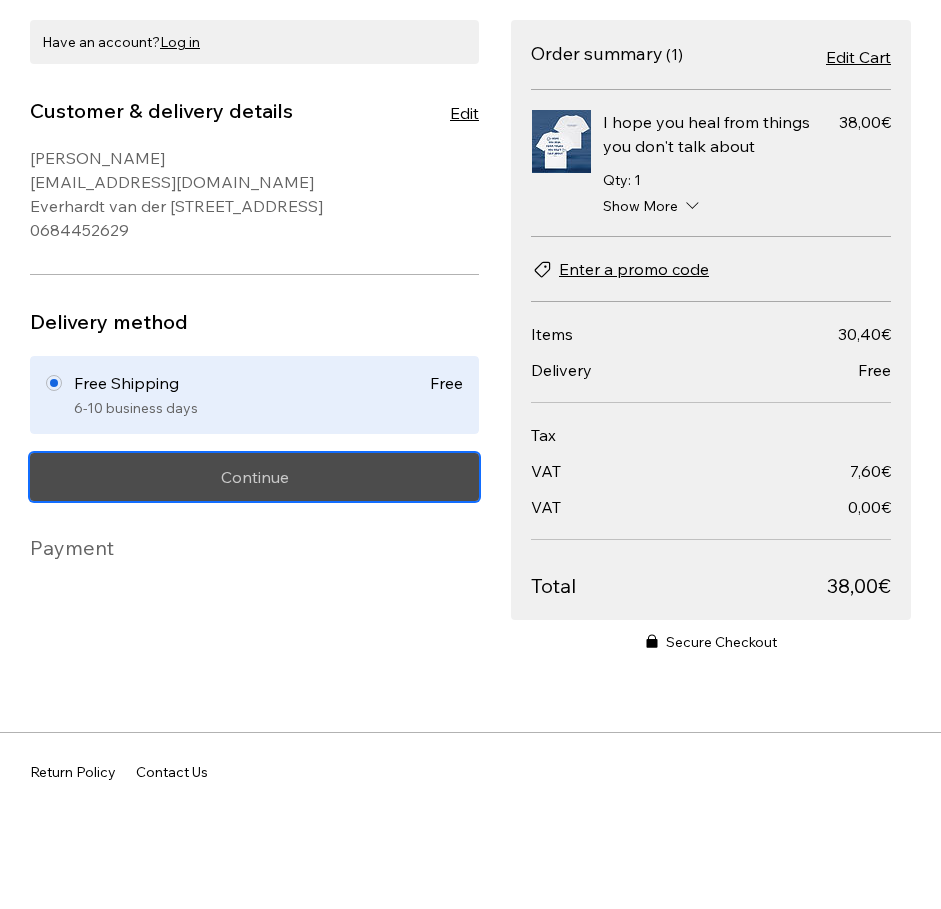 click on "Continue" at bounding box center (254, 477) 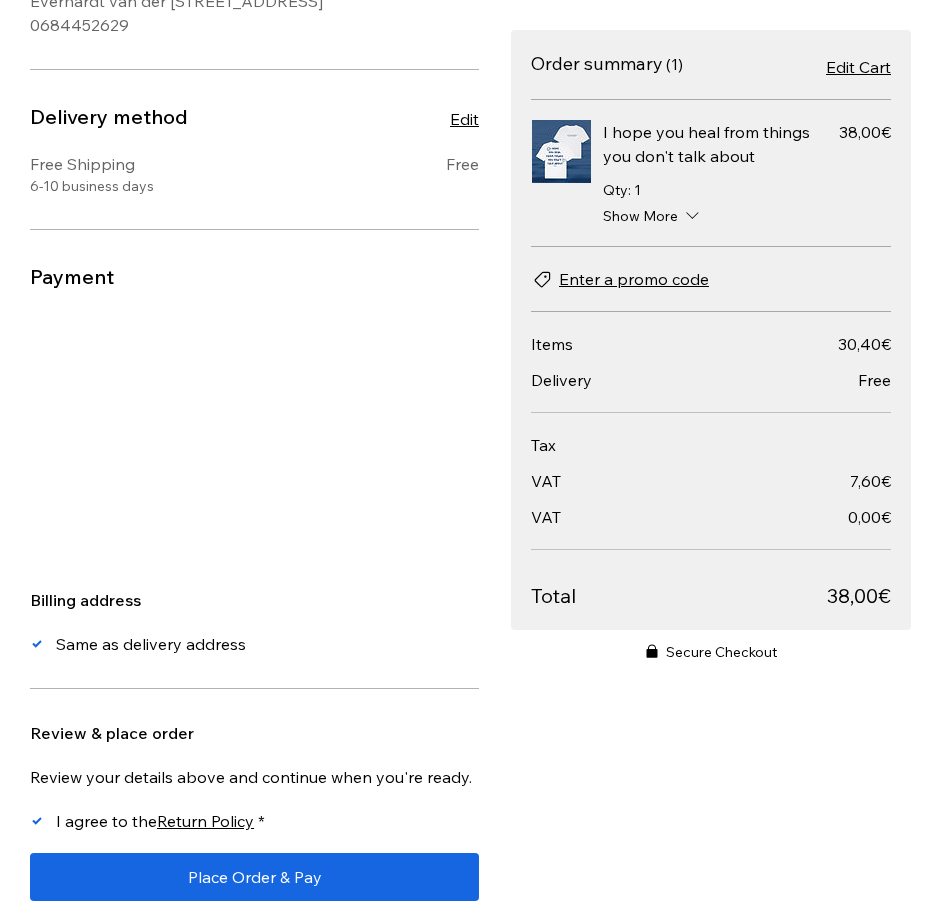 scroll, scrollTop: 300, scrollLeft: 0, axis: vertical 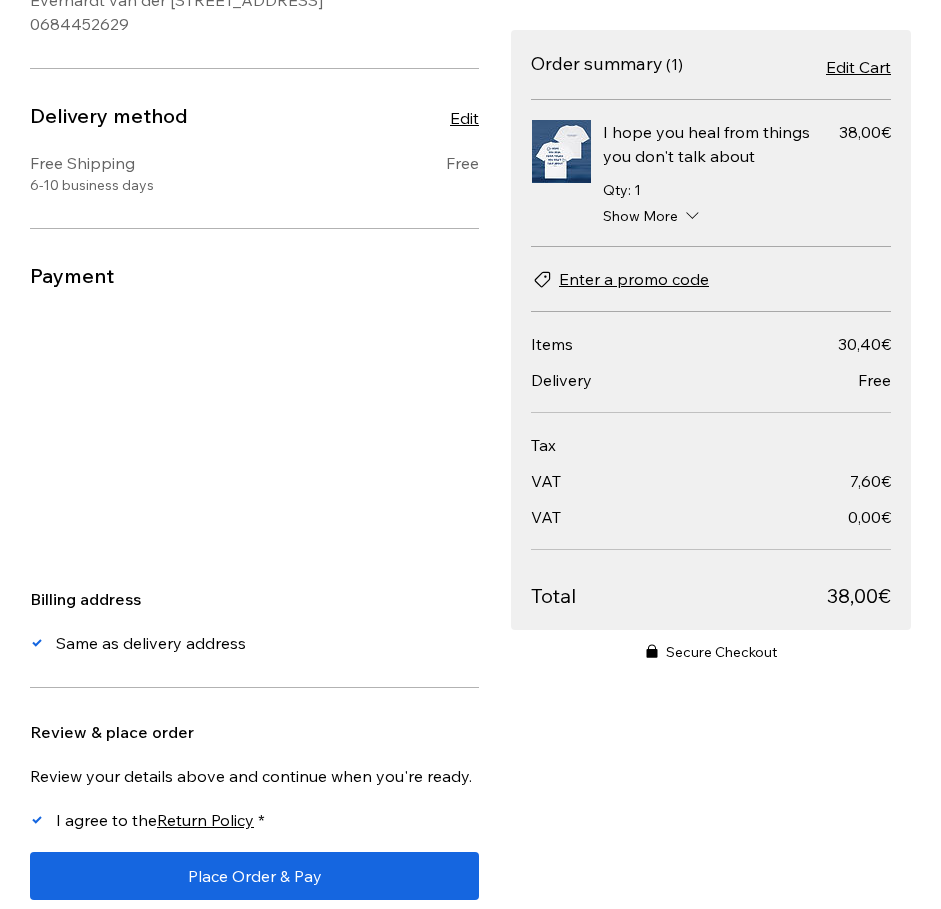 click on "Payment Billing address Same as delivery address Review & place order Review your details above and continue when you're ready. I agree to the  Return Policy * Place Order & Pay" at bounding box center [254, 580] 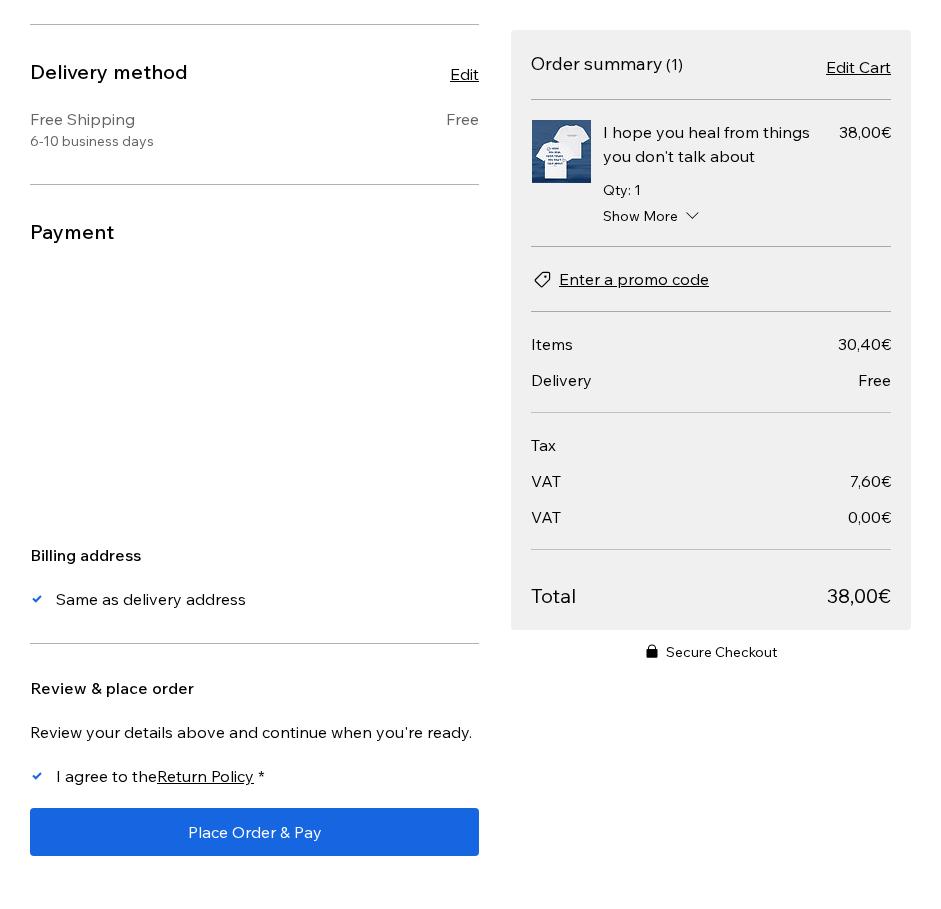 scroll, scrollTop: 366, scrollLeft: 0, axis: vertical 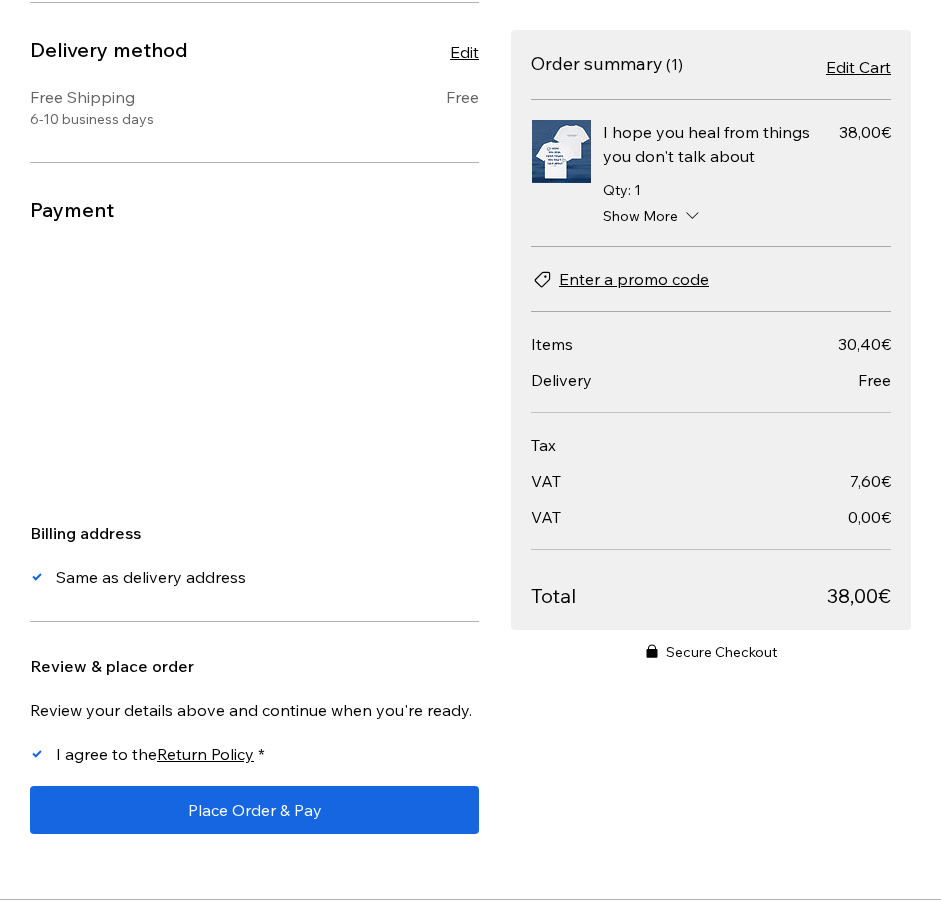 click on "Same as delivery address" at bounding box center [151, 577] 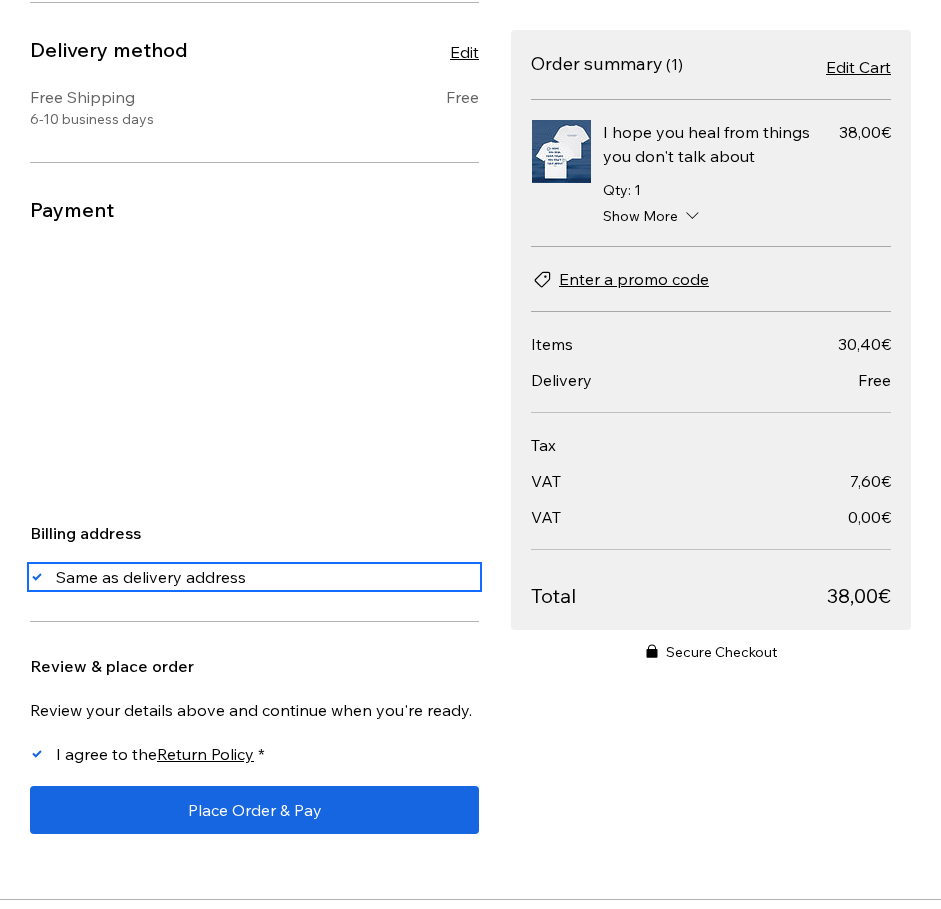 click on "Same as delivery address" at bounding box center (29, 577) 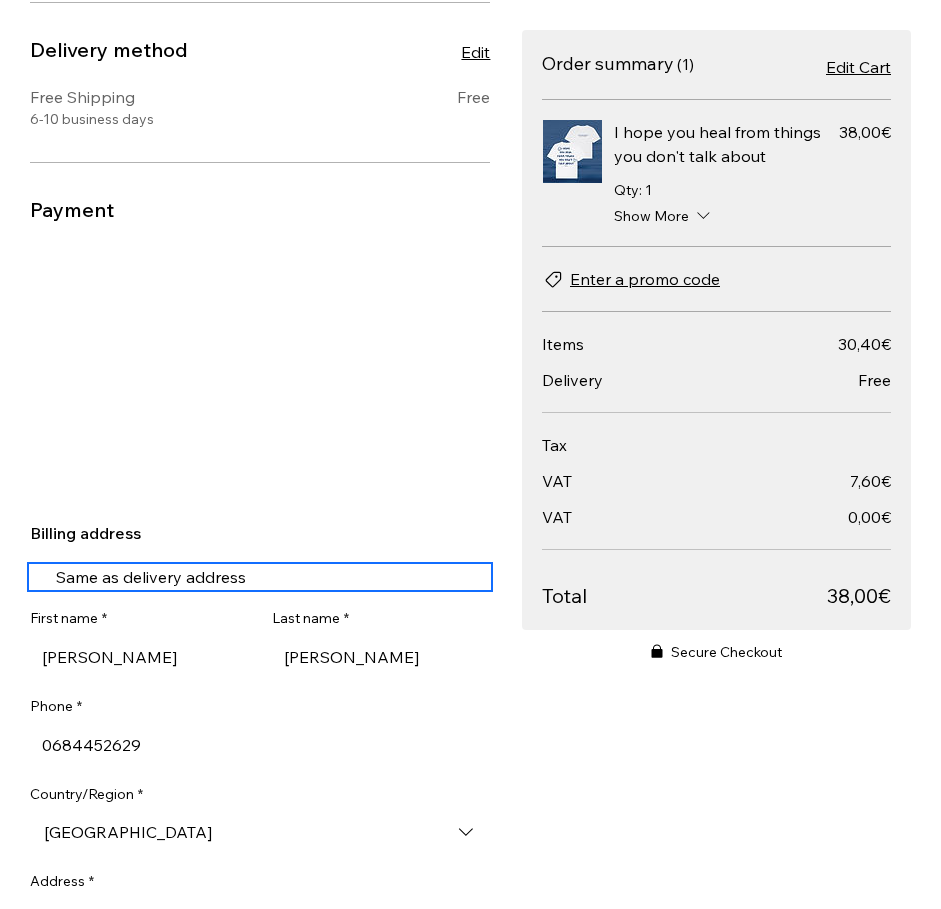 click on "Same as delivery address" at bounding box center (151, 577) 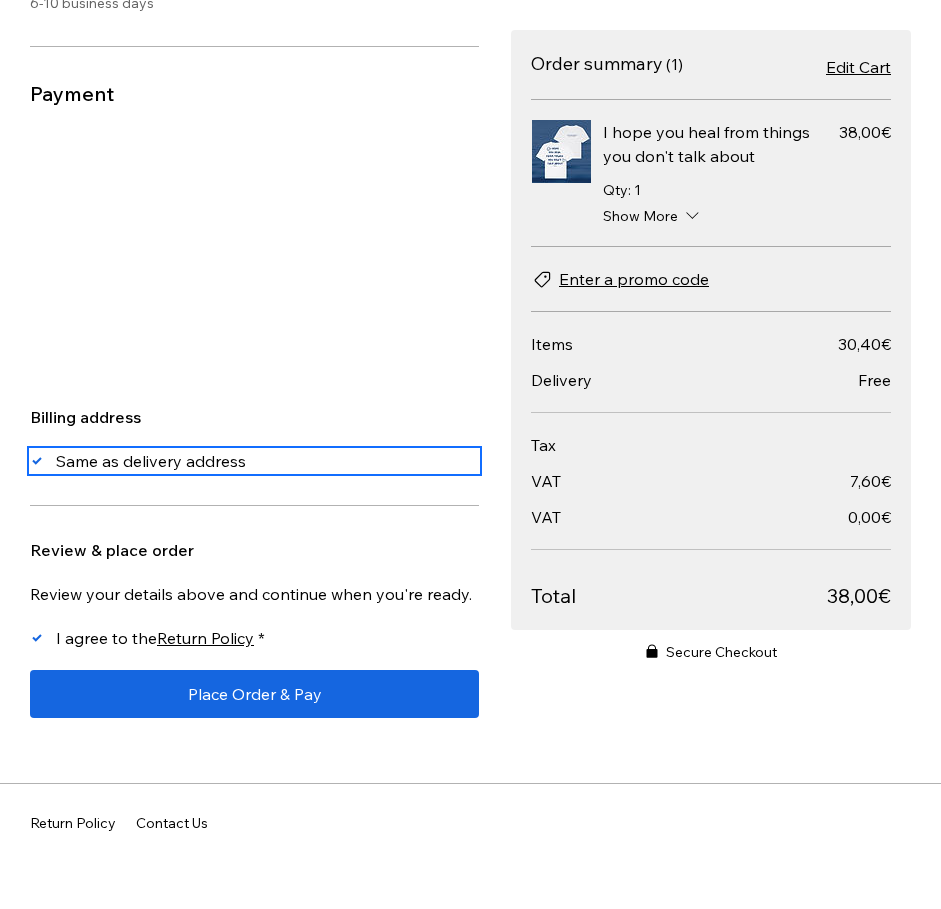 scroll, scrollTop: 498, scrollLeft: 0, axis: vertical 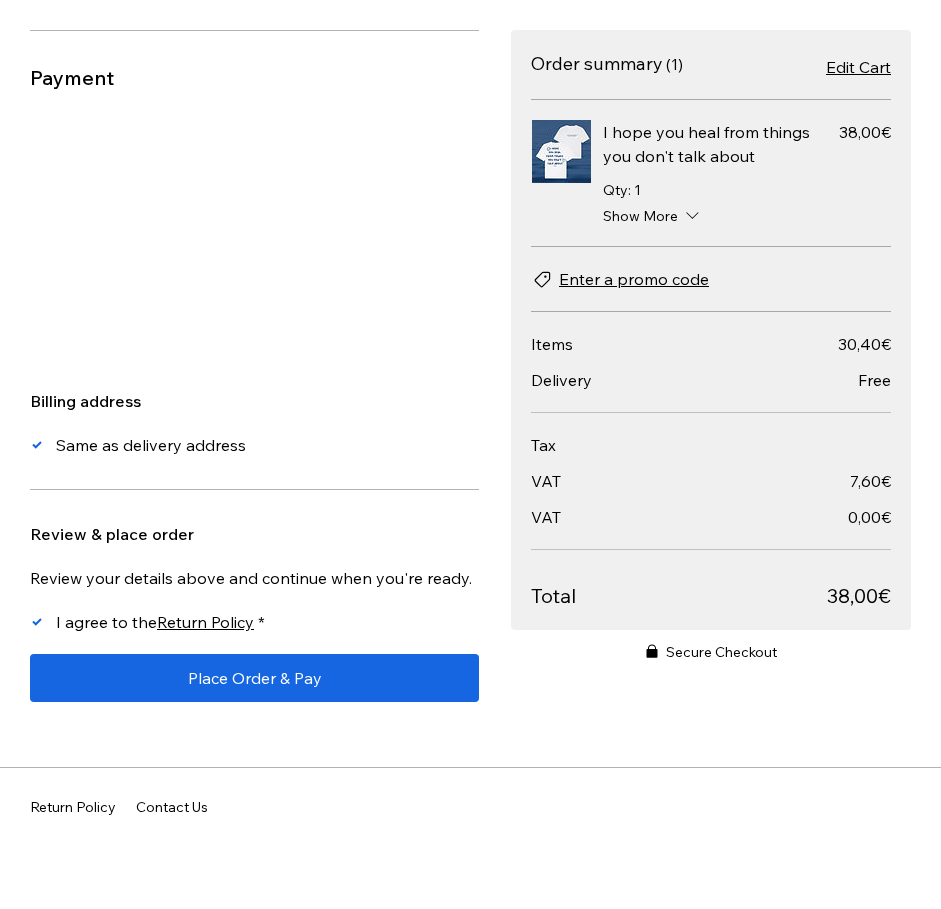 click on "Review & place order" at bounding box center [254, 534] 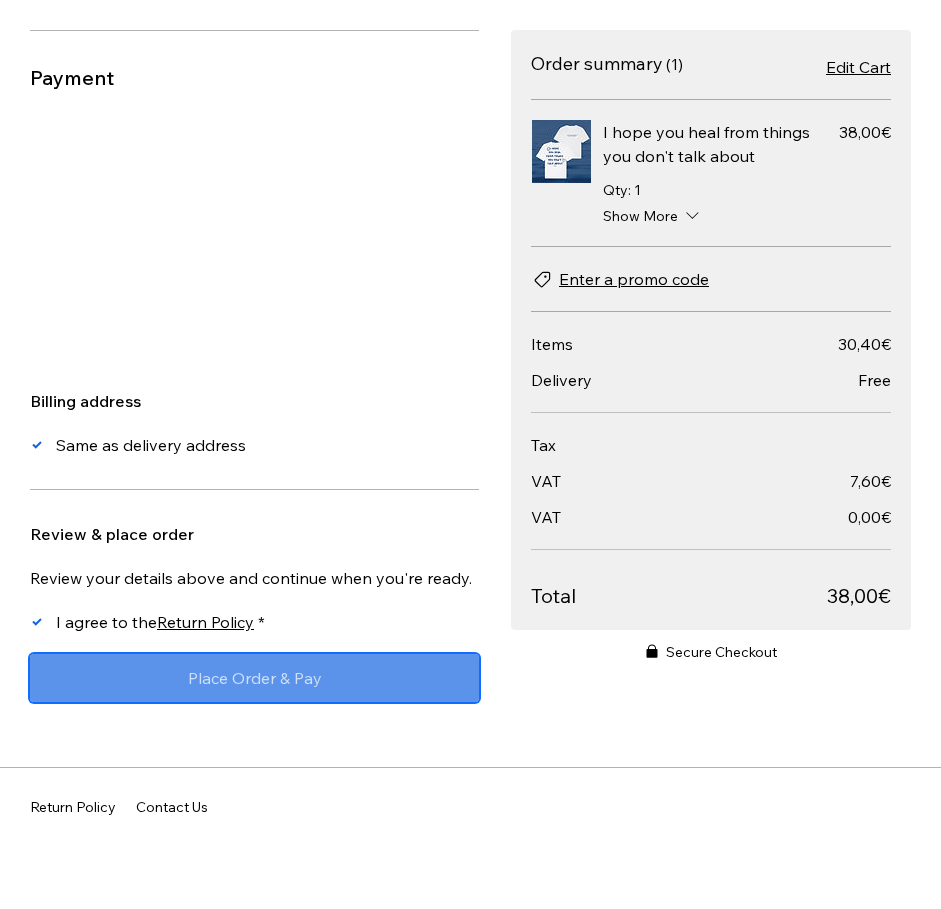 click on "Place Order & Pay" at bounding box center [255, 678] 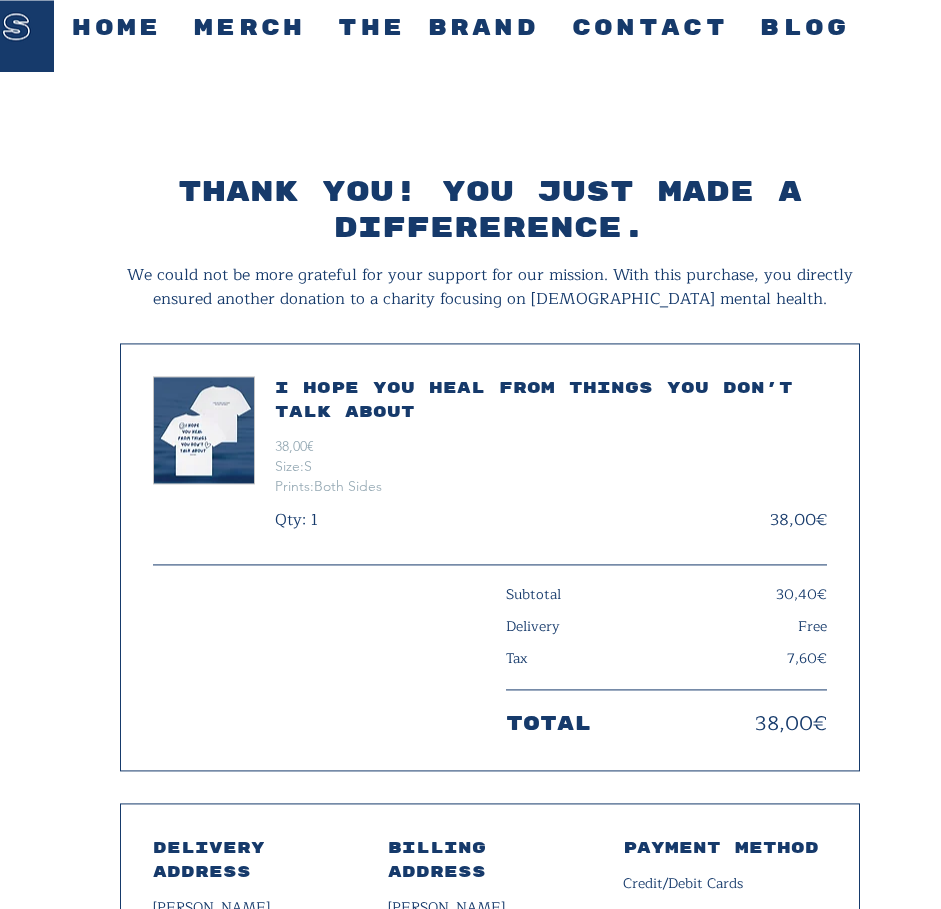 scroll, scrollTop: 510, scrollLeft: 0, axis: vertical 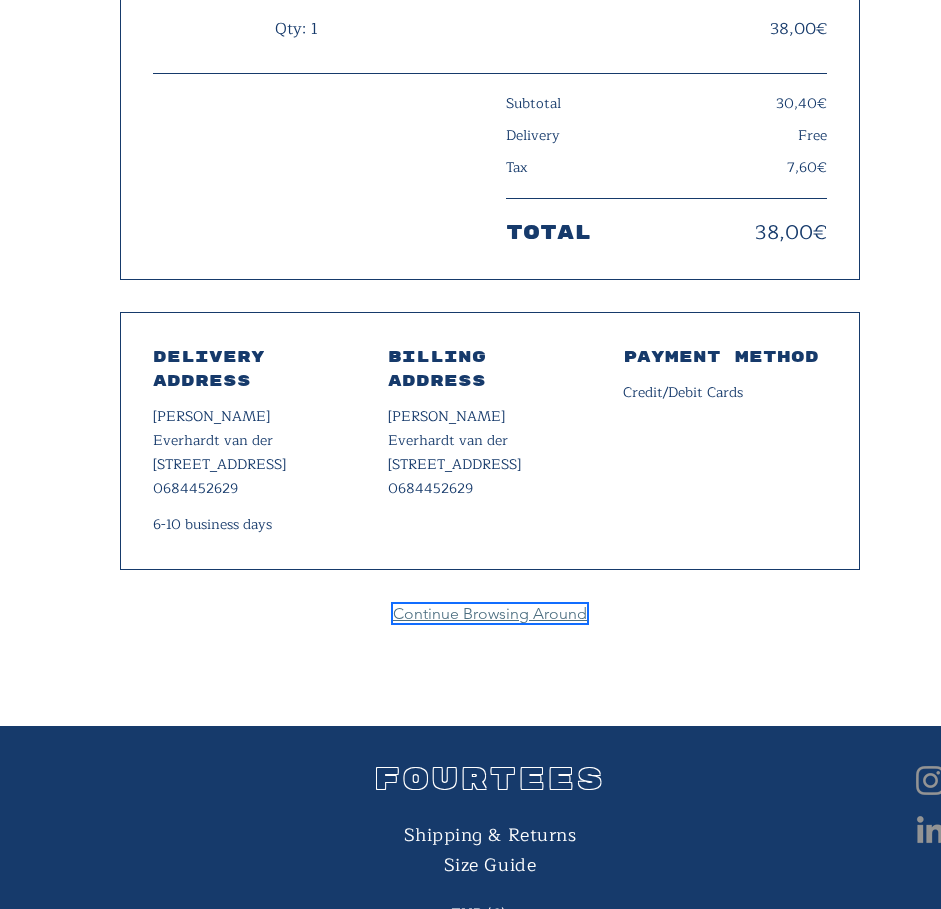 click on "Continue Browsing Around" at bounding box center [490, 613] 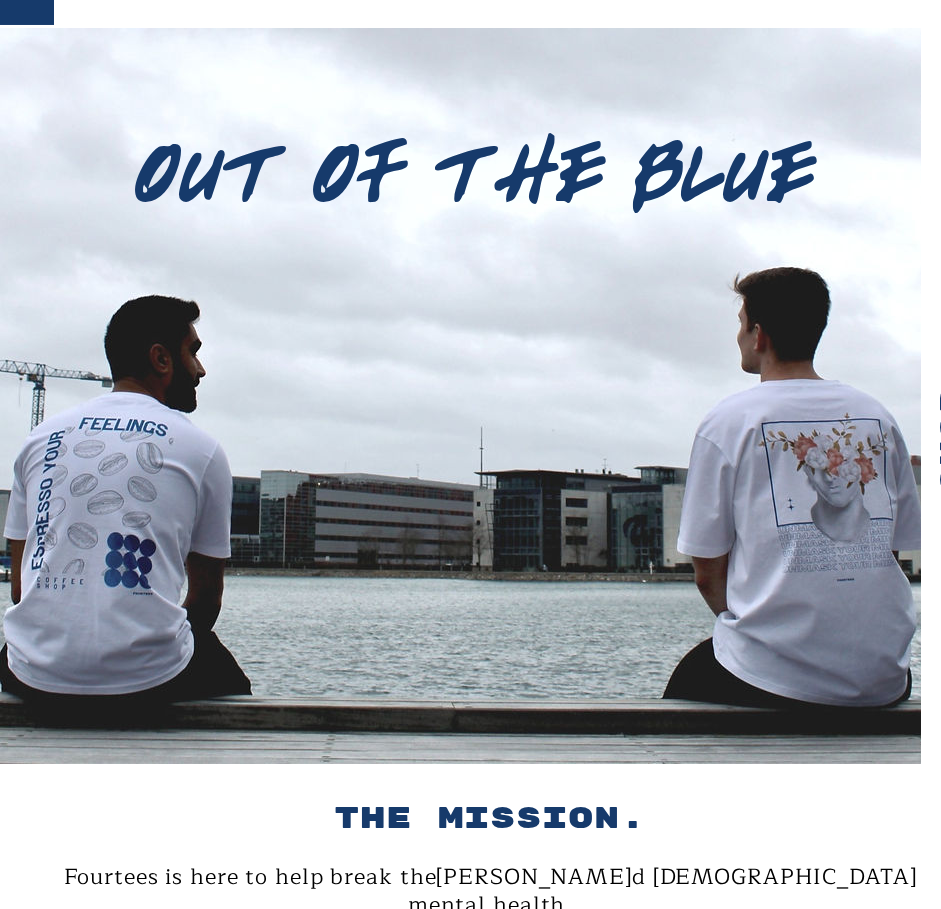 scroll, scrollTop: 102, scrollLeft: 0, axis: vertical 